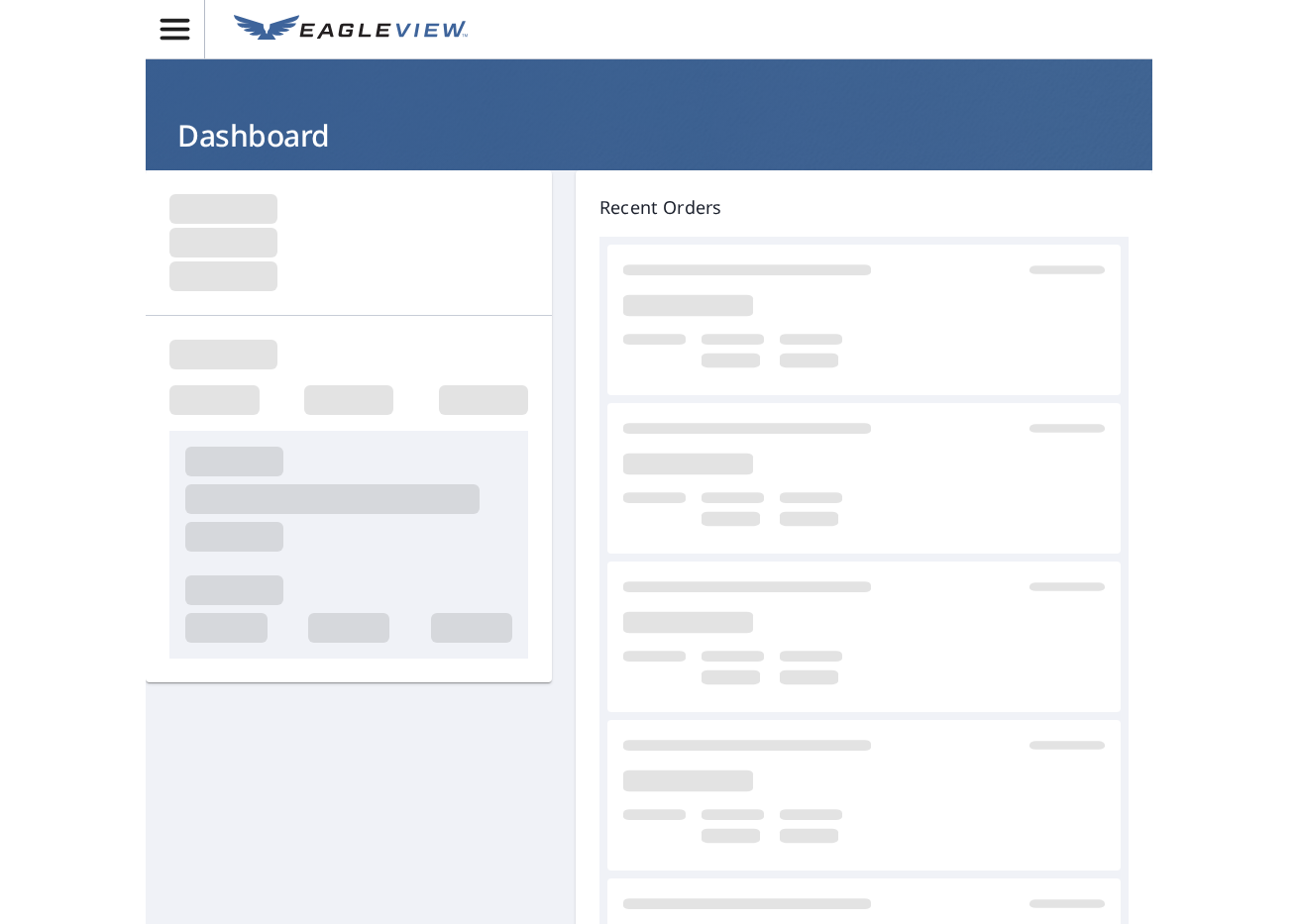 scroll, scrollTop: 0, scrollLeft: 0, axis: both 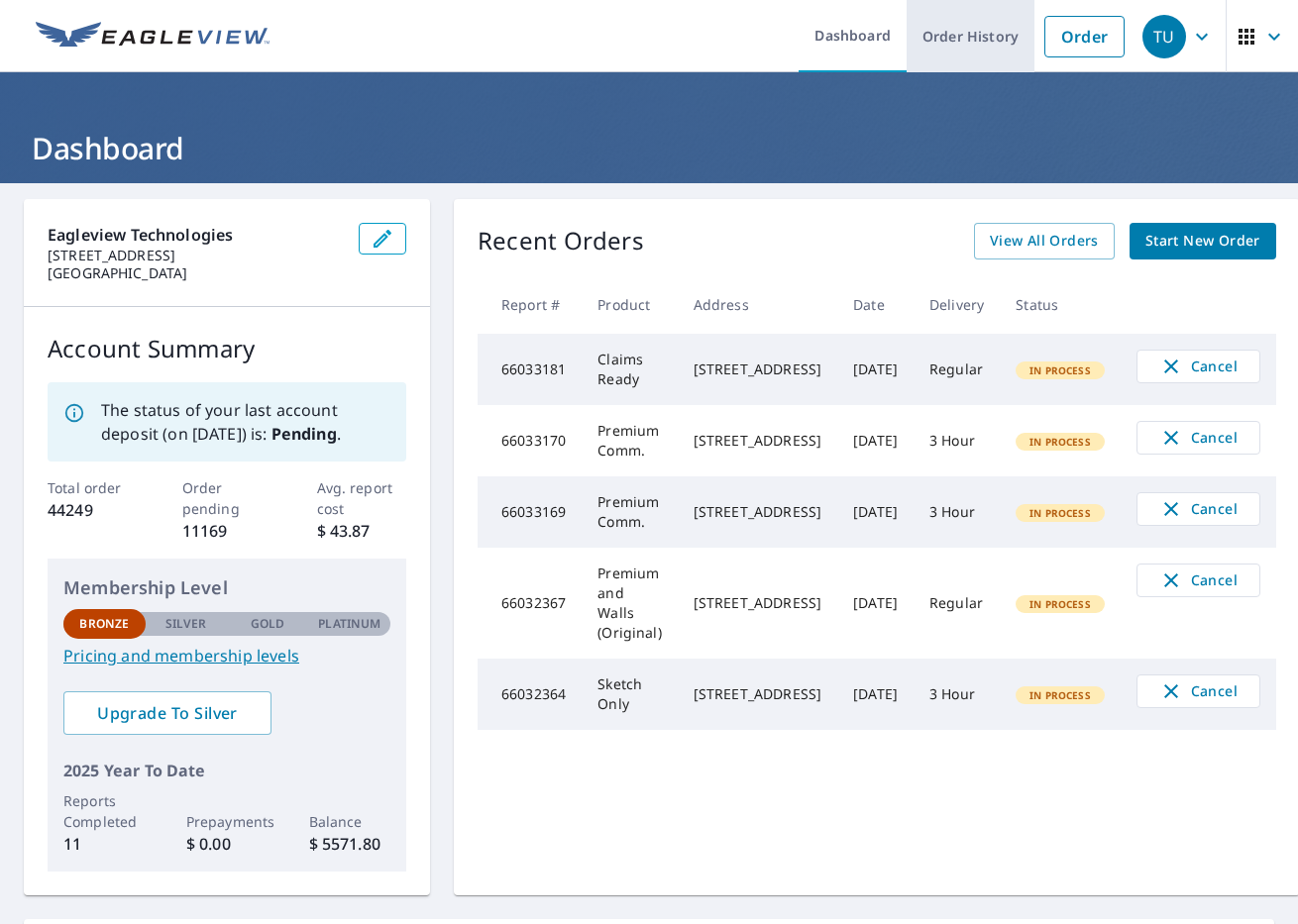 click on "Order History" at bounding box center [970, 36] 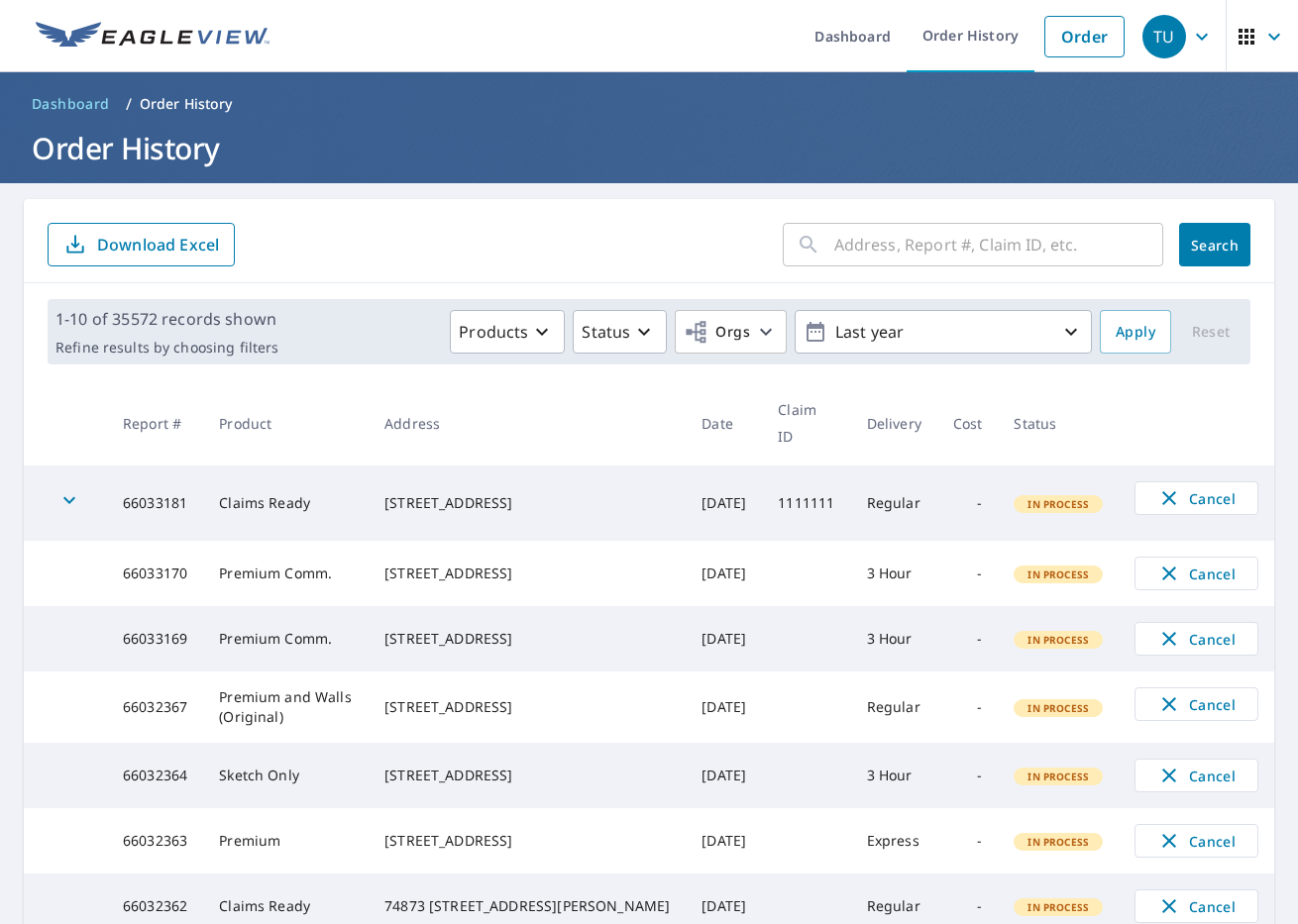 click on "Download Excel" at bounding box center [158, 245] 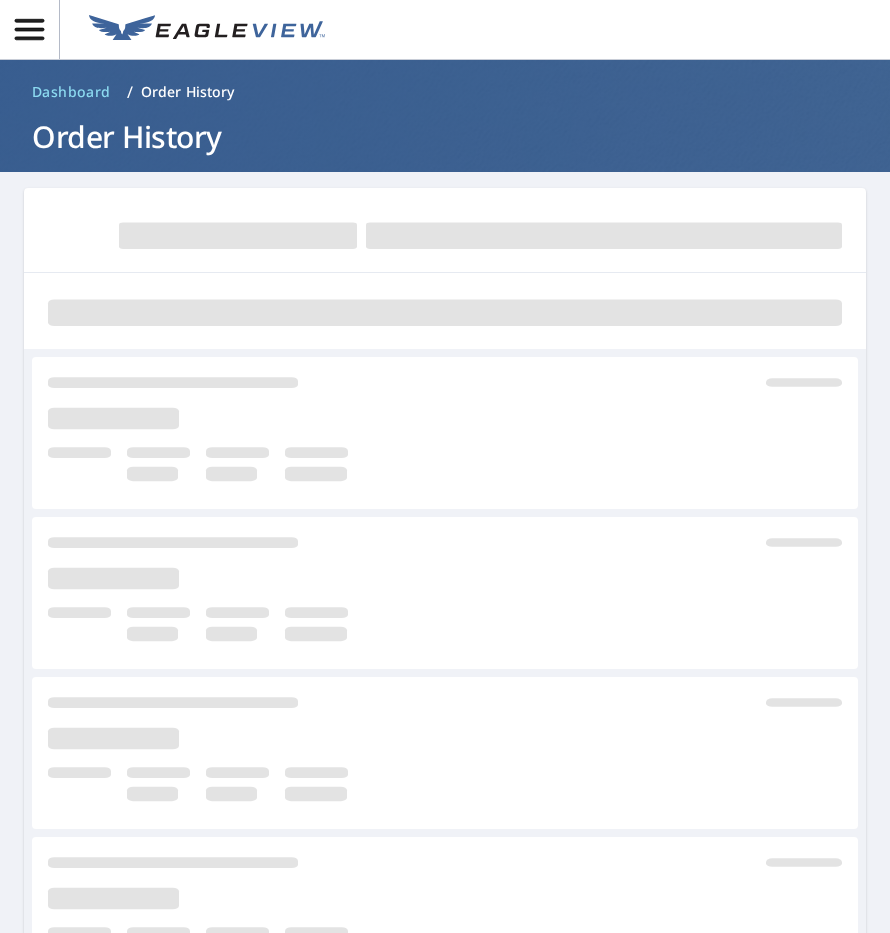 scroll, scrollTop: 0, scrollLeft: 0, axis: both 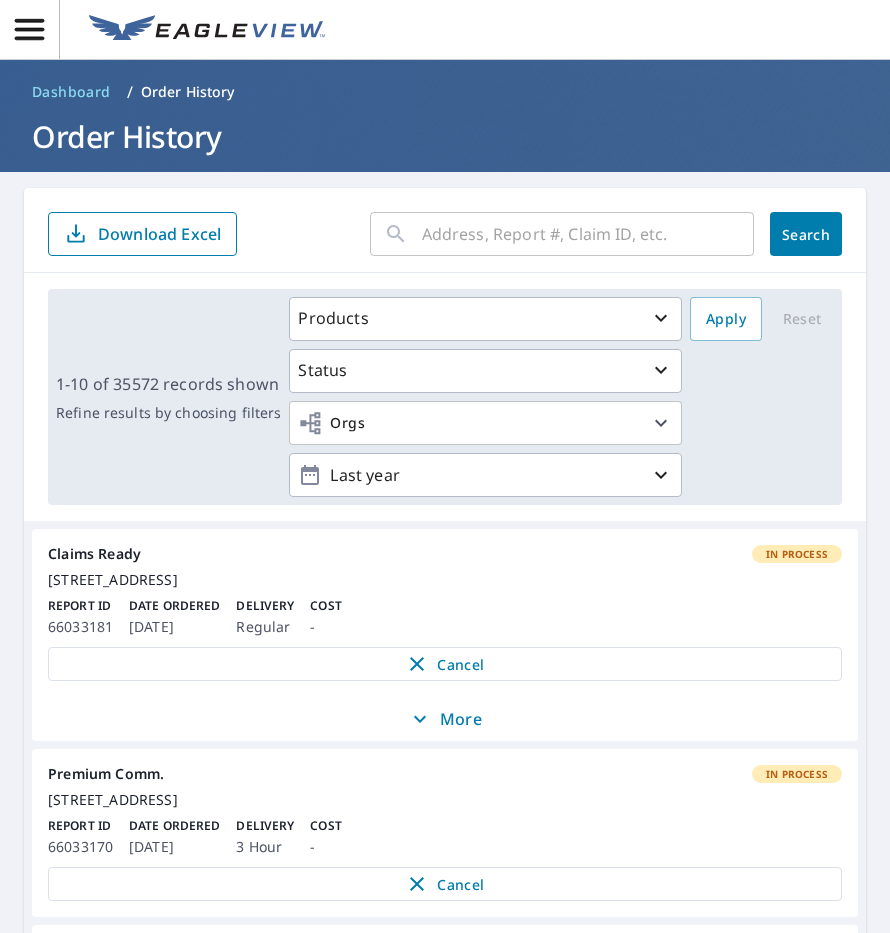 click on "Download Excel" at bounding box center (142, 234) 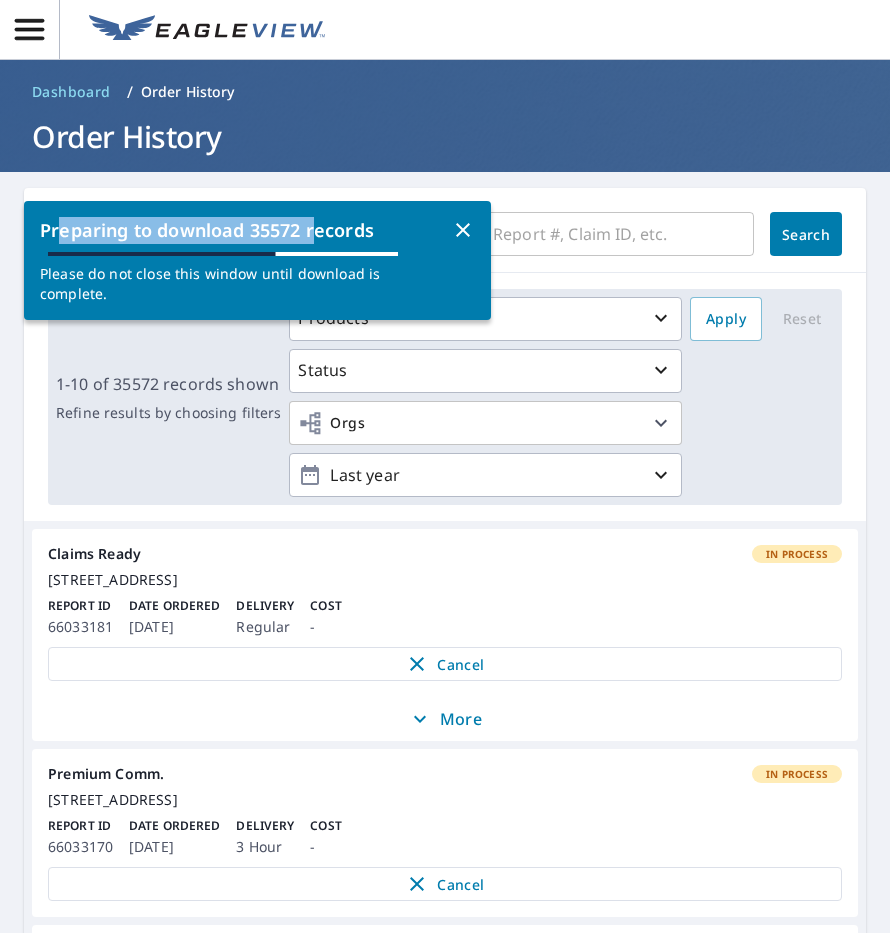 drag, startPoint x: 62, startPoint y: 232, endPoint x: 322, endPoint y: 228, distance: 260.03076 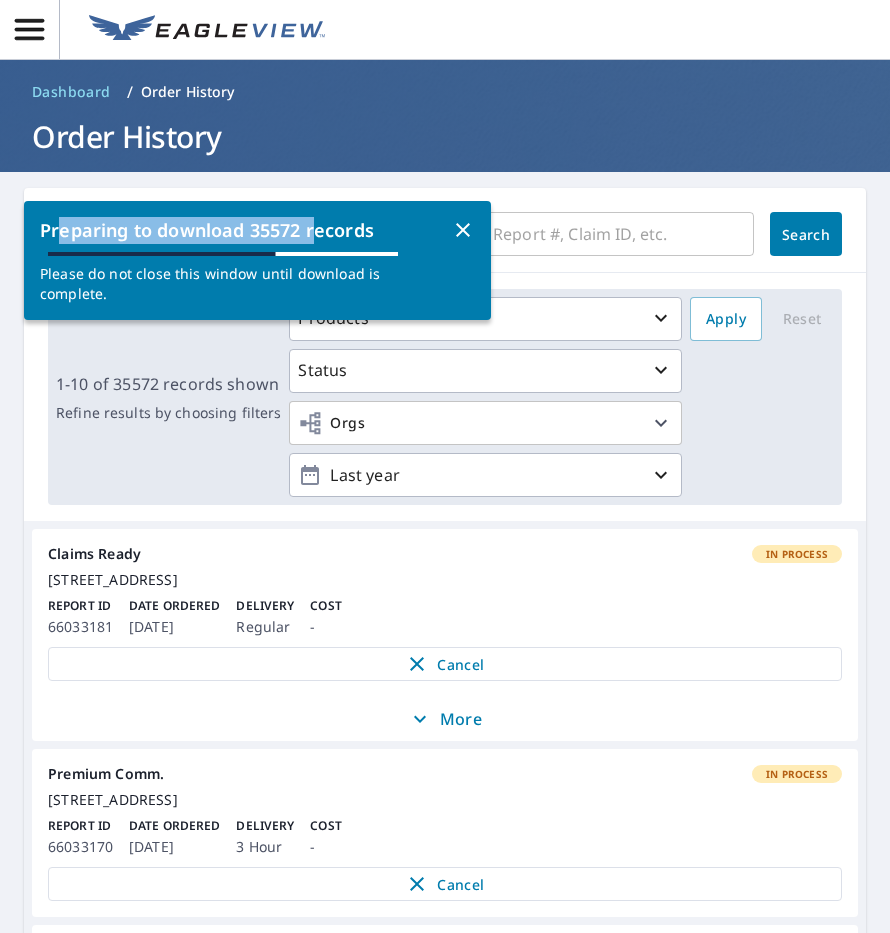 click on "Preparing to download 35572 records" at bounding box center [245, 230] 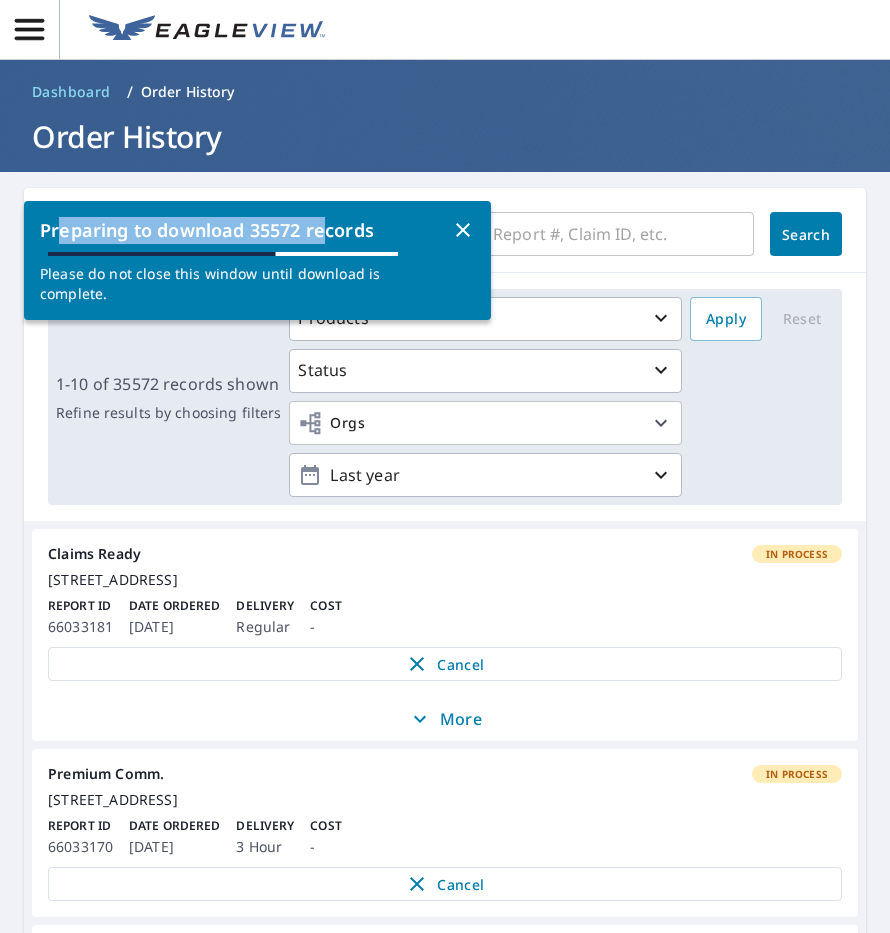 click on "Preparing to download 35572 records" at bounding box center [245, 230] 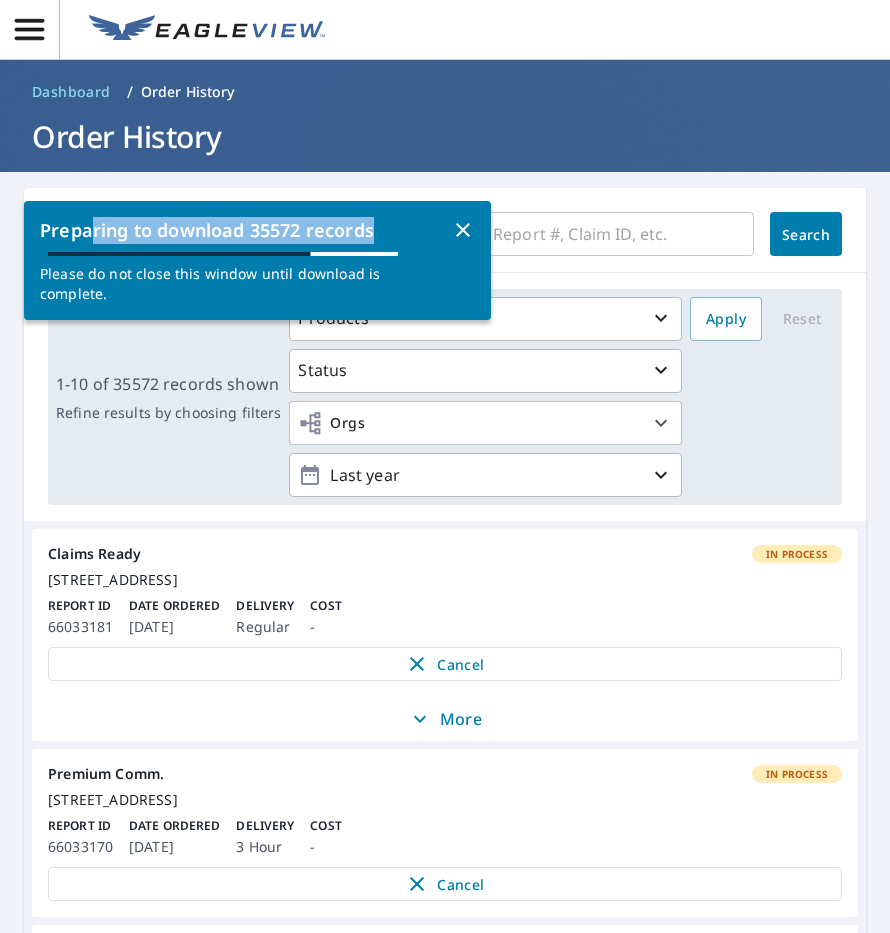 drag, startPoint x: 370, startPoint y: 235, endPoint x: 89, endPoint y: 231, distance: 281.02847 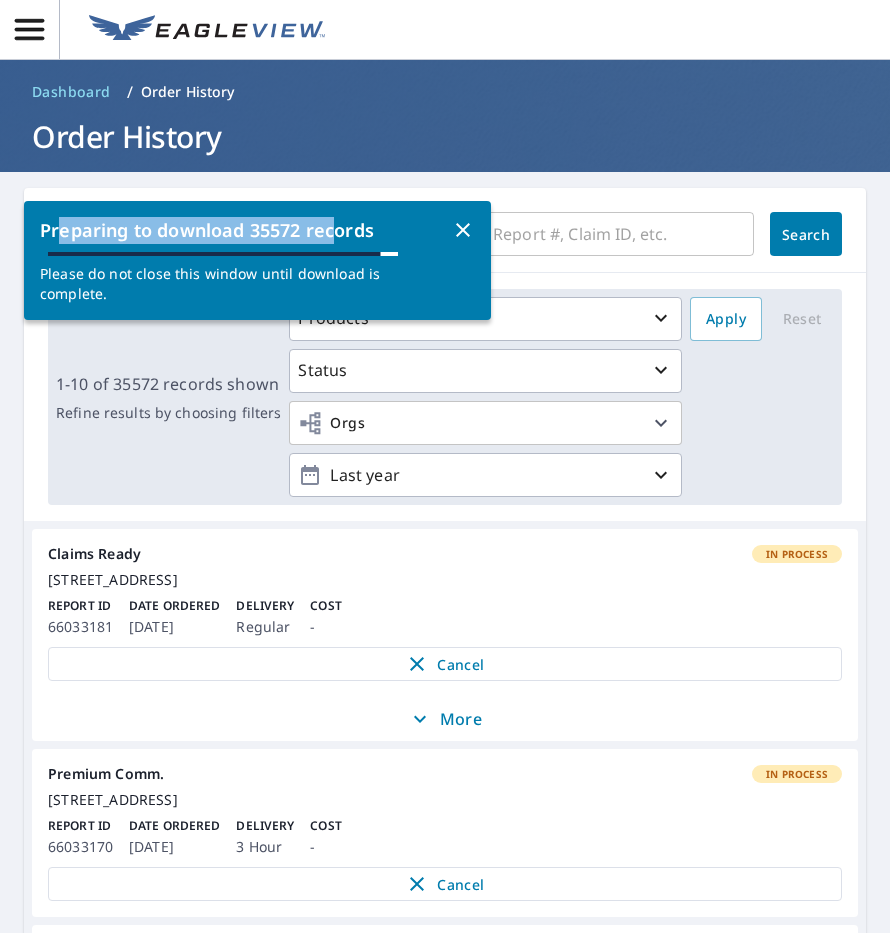 drag, startPoint x: 58, startPoint y: 231, endPoint x: 332, endPoint y: 231, distance: 274 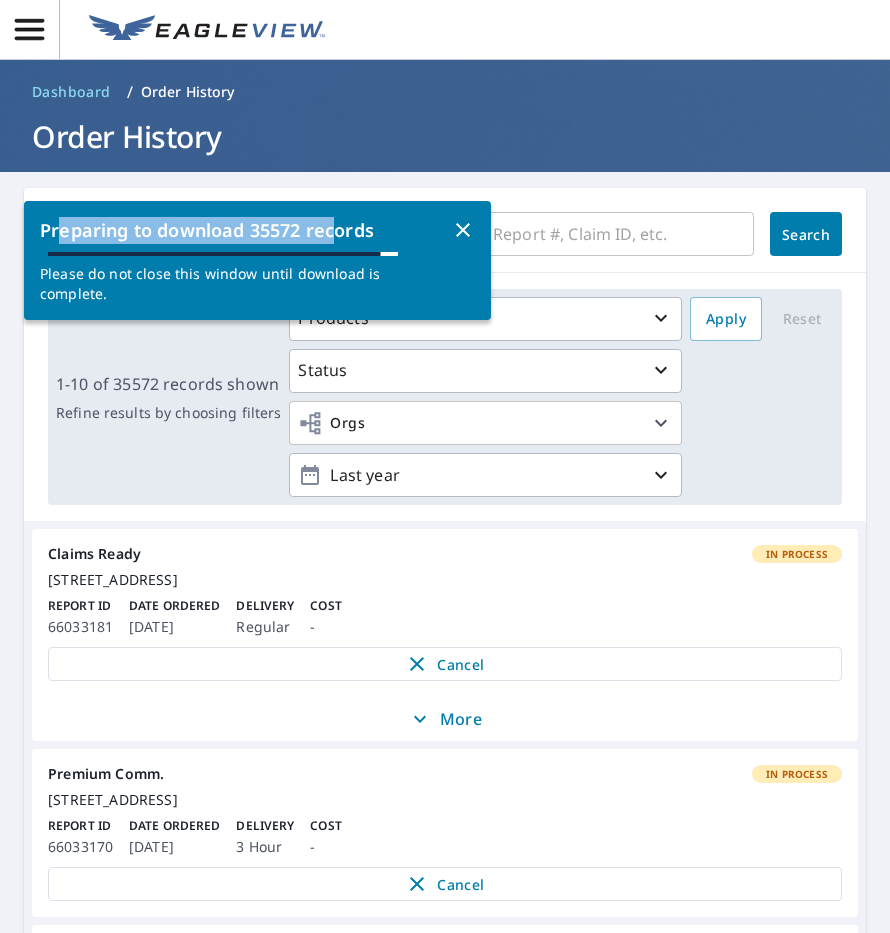 click on "Preparing to download 35572 records" at bounding box center (245, 230) 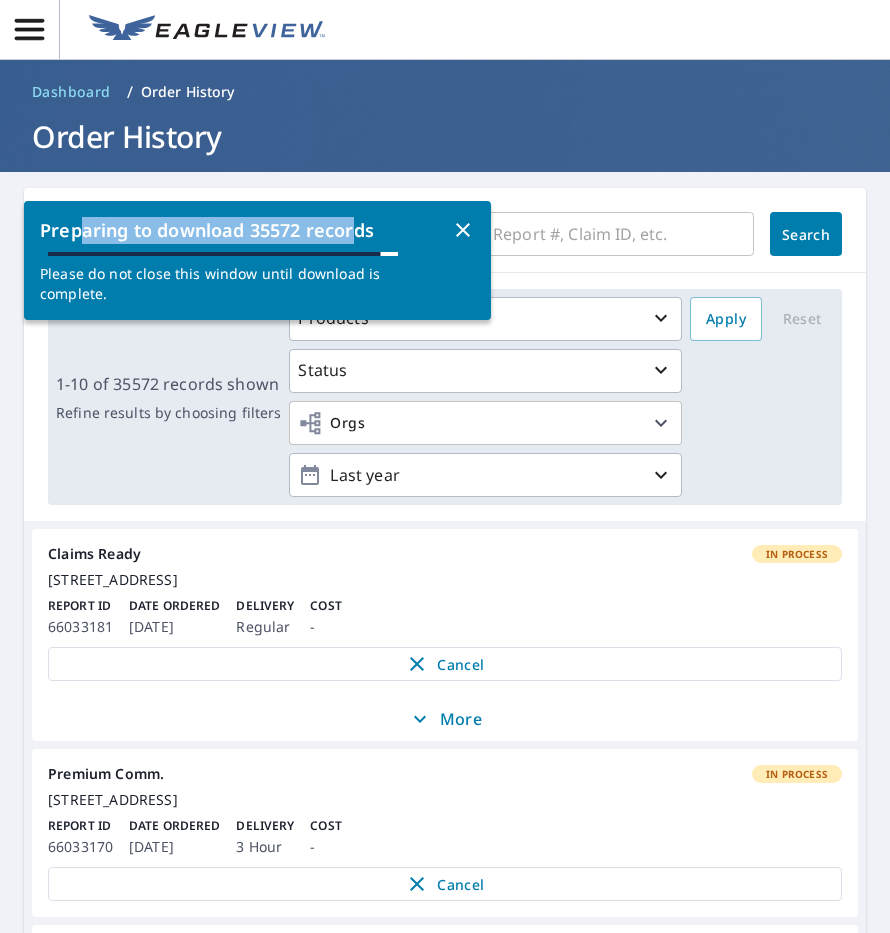 drag, startPoint x: 354, startPoint y: 231, endPoint x: 78, endPoint y: 230, distance: 276.0018 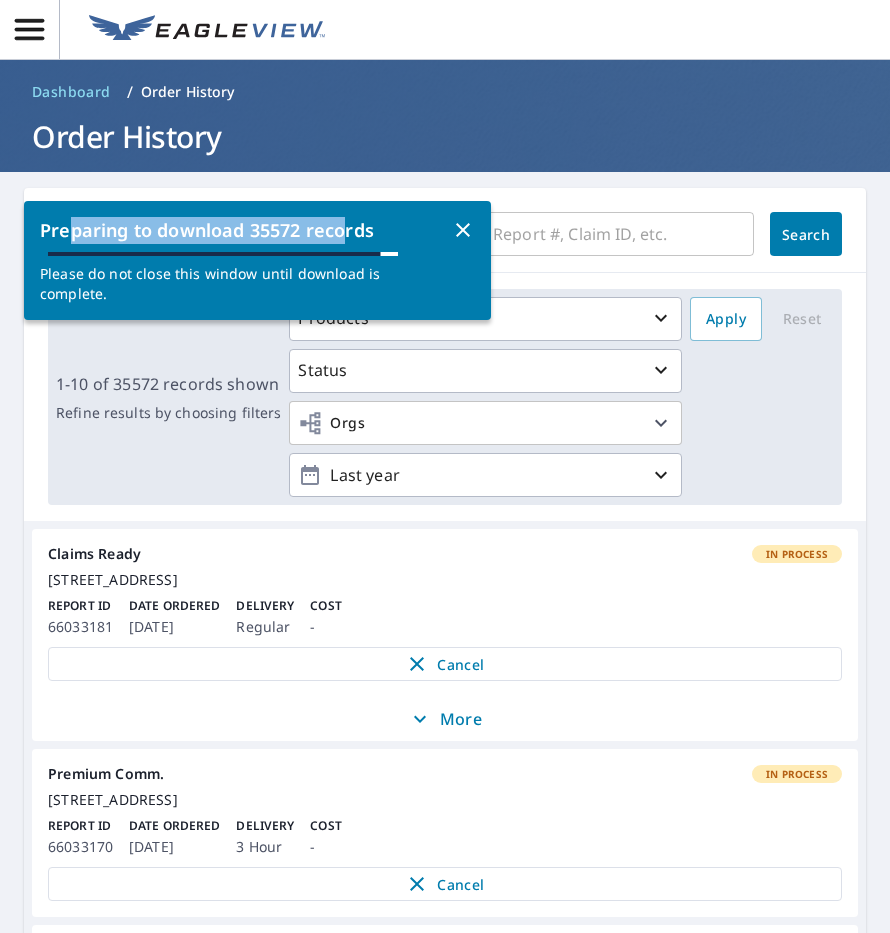 drag, startPoint x: 69, startPoint y: 232, endPoint x: 356, endPoint y: 230, distance: 287.00696 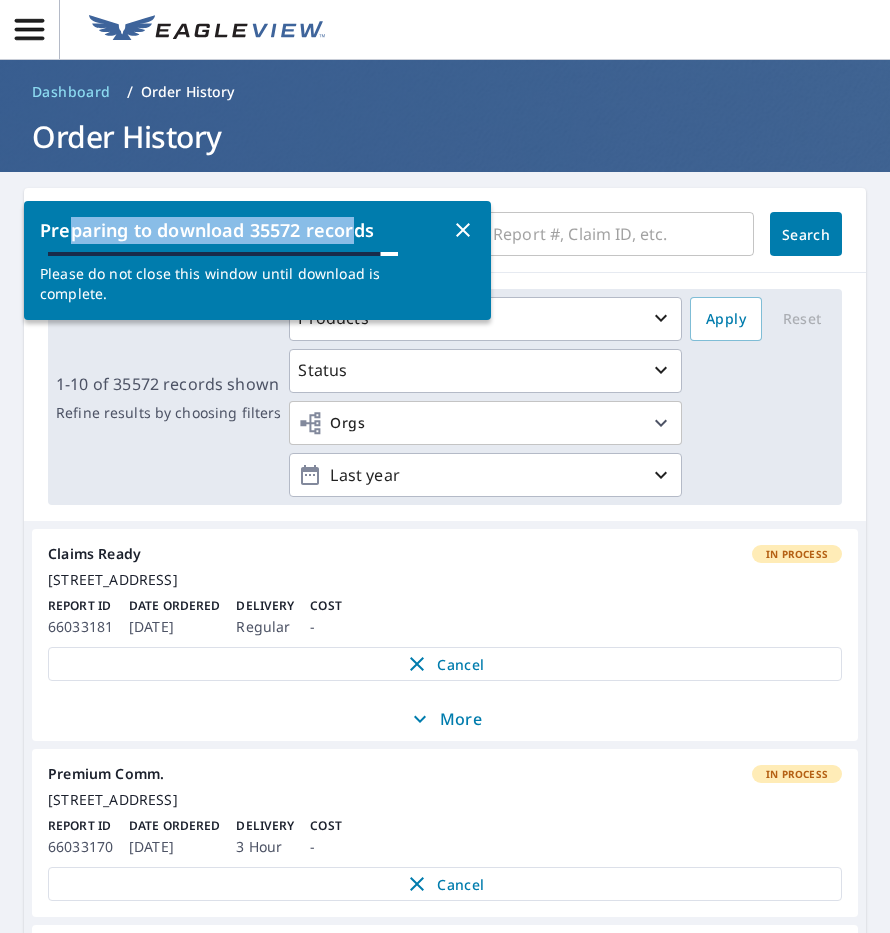 click on "Preparing to download 35572 records" at bounding box center [245, 230] 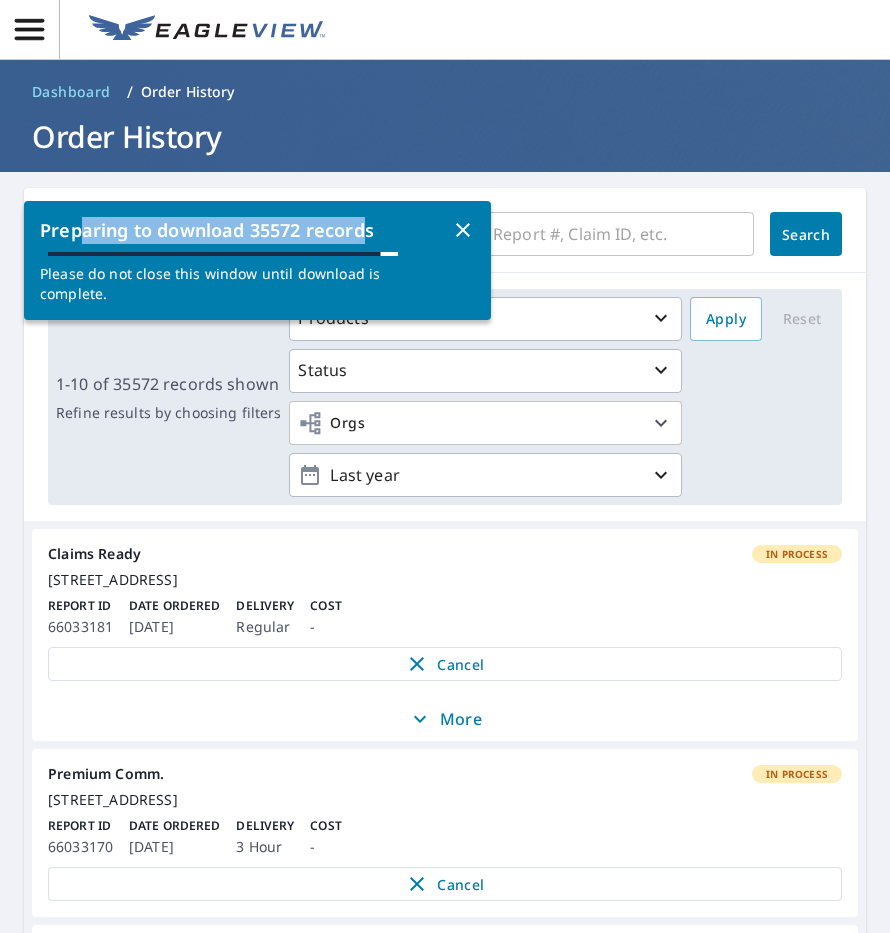 drag, startPoint x: 367, startPoint y: 231, endPoint x: 83, endPoint y: 226, distance: 284.044 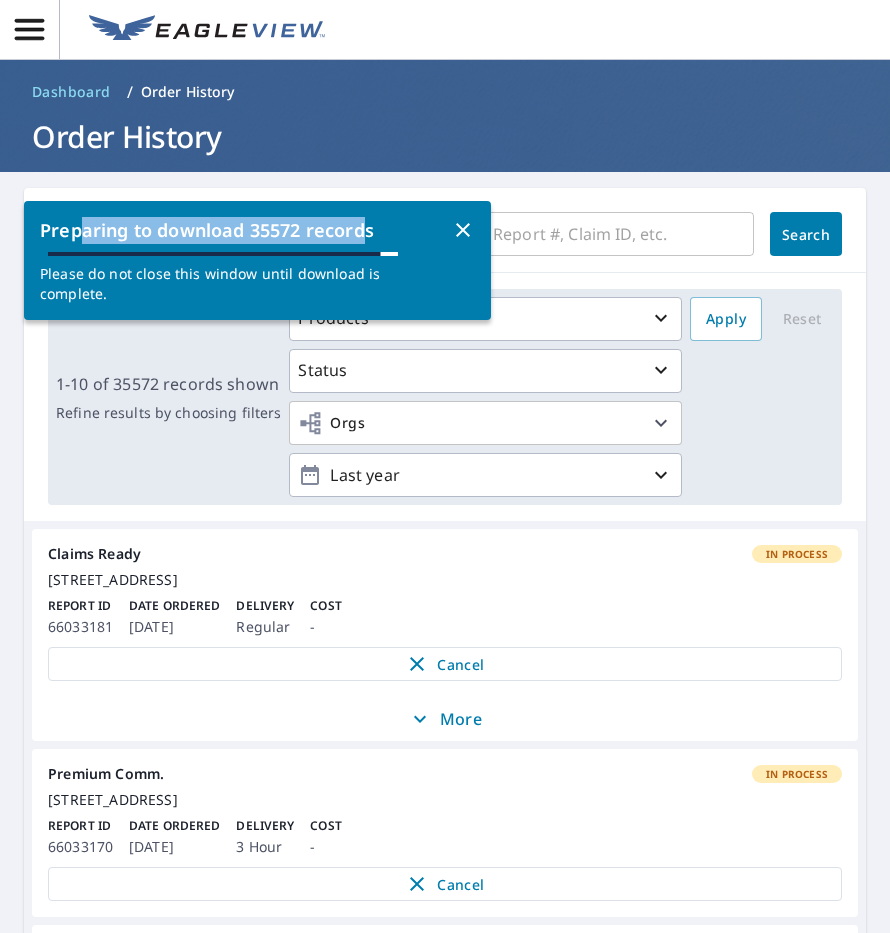 click on "Preparing to download 35572 records" at bounding box center (245, 230) 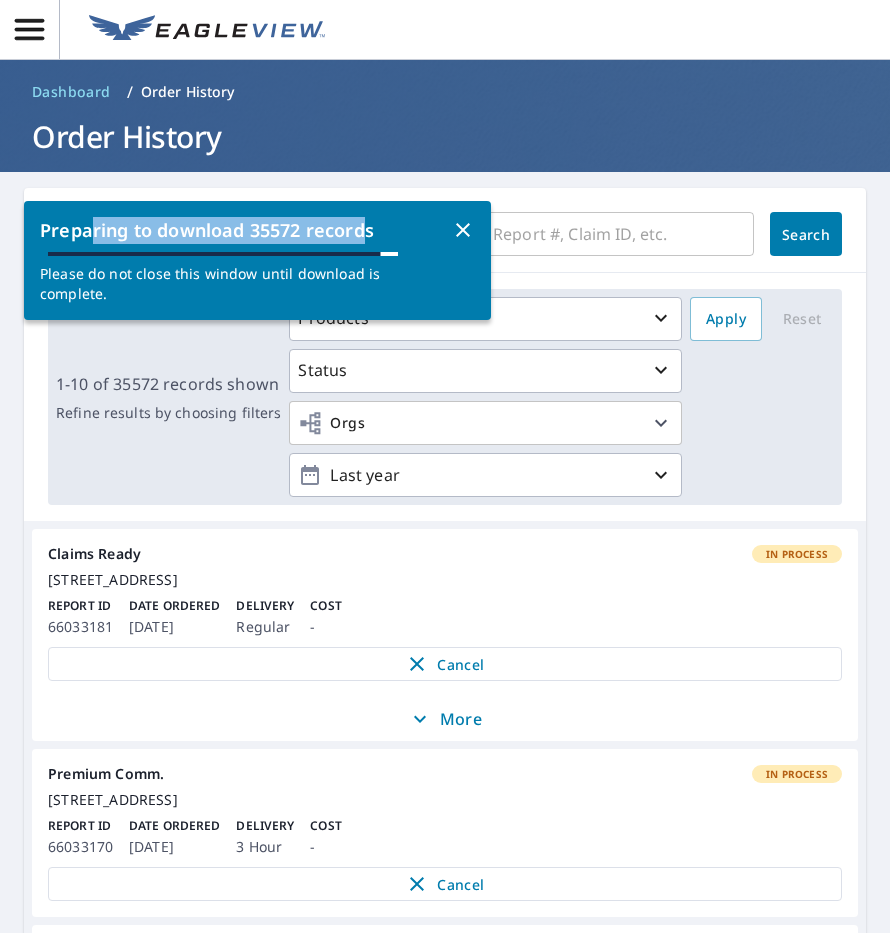 drag, startPoint x: 363, startPoint y: 227, endPoint x: 89, endPoint y: 230, distance: 274.01642 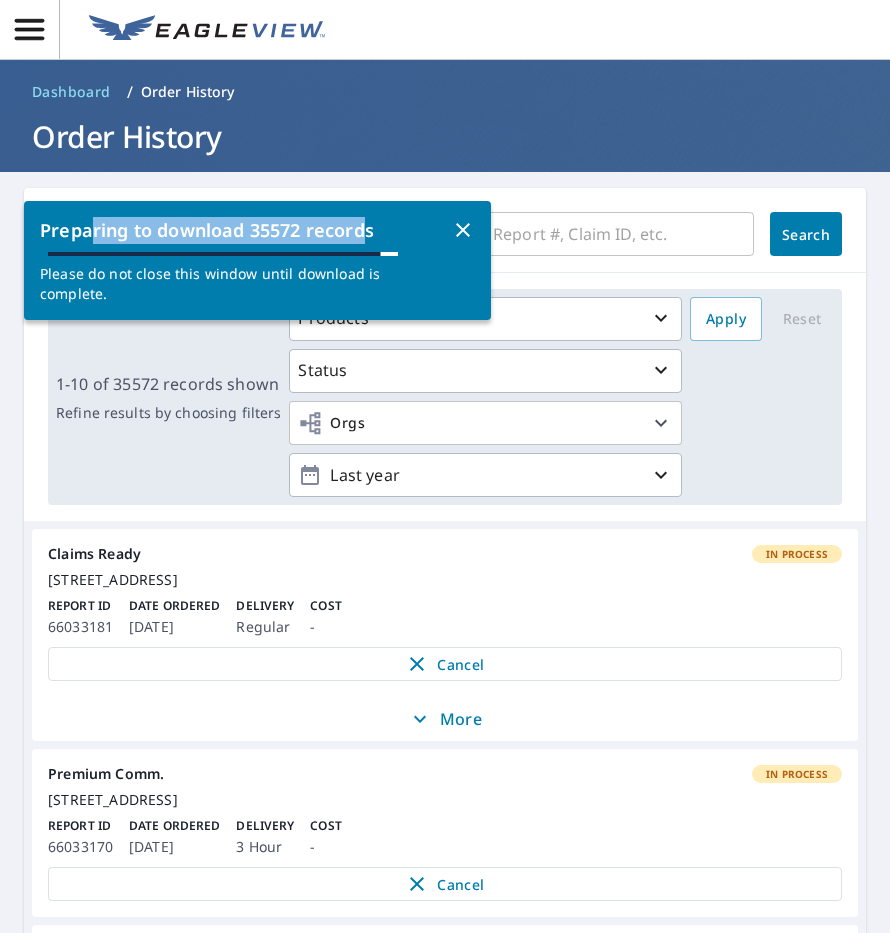 click on "Preparing to download 35572 records" at bounding box center [245, 230] 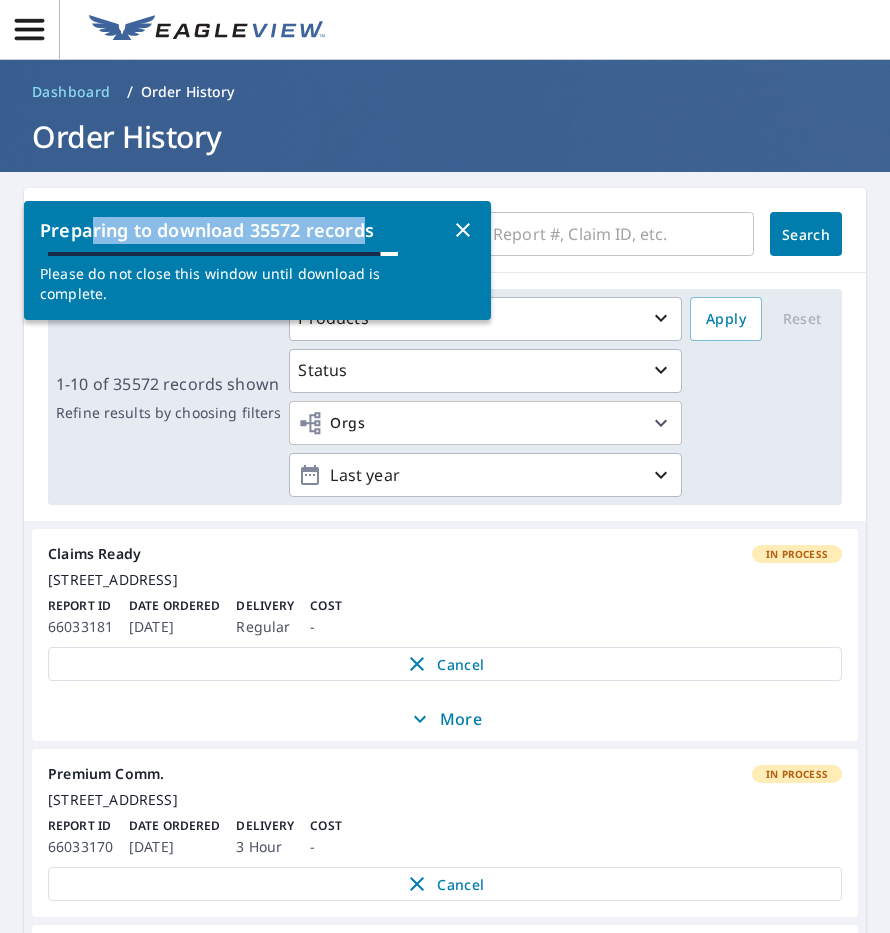 click on "Preparing to download 35572 records" at bounding box center [245, 230] 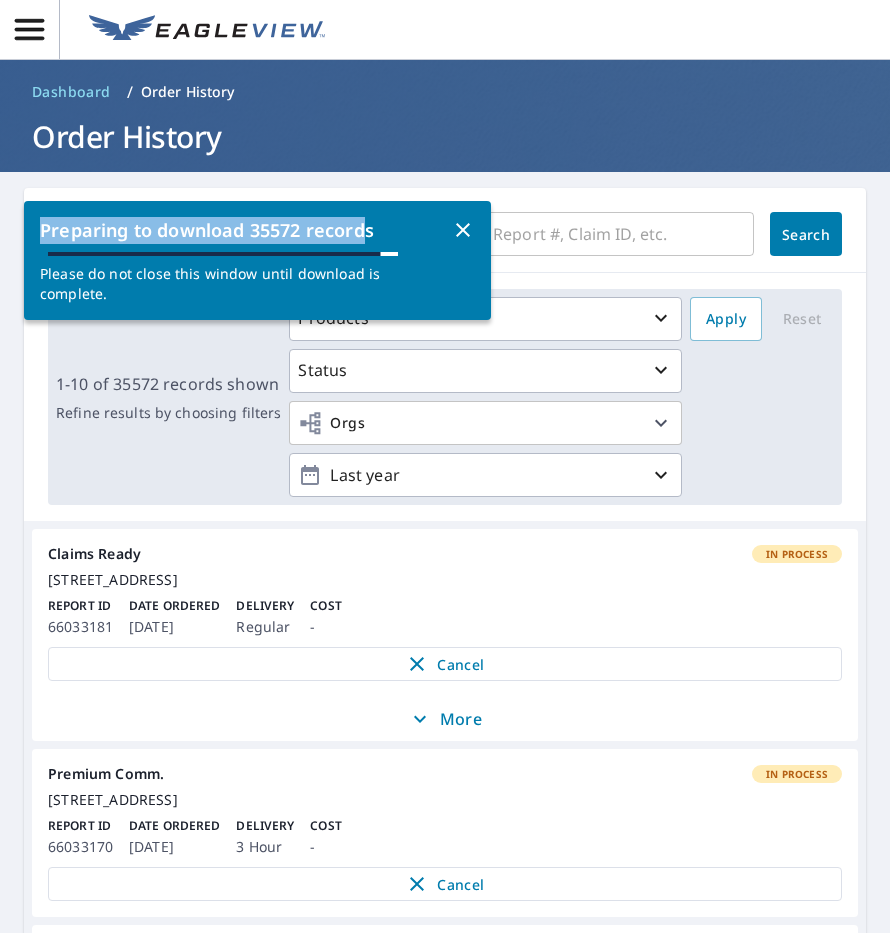 drag, startPoint x: 43, startPoint y: 228, endPoint x: 368, endPoint y: 226, distance: 325.00616 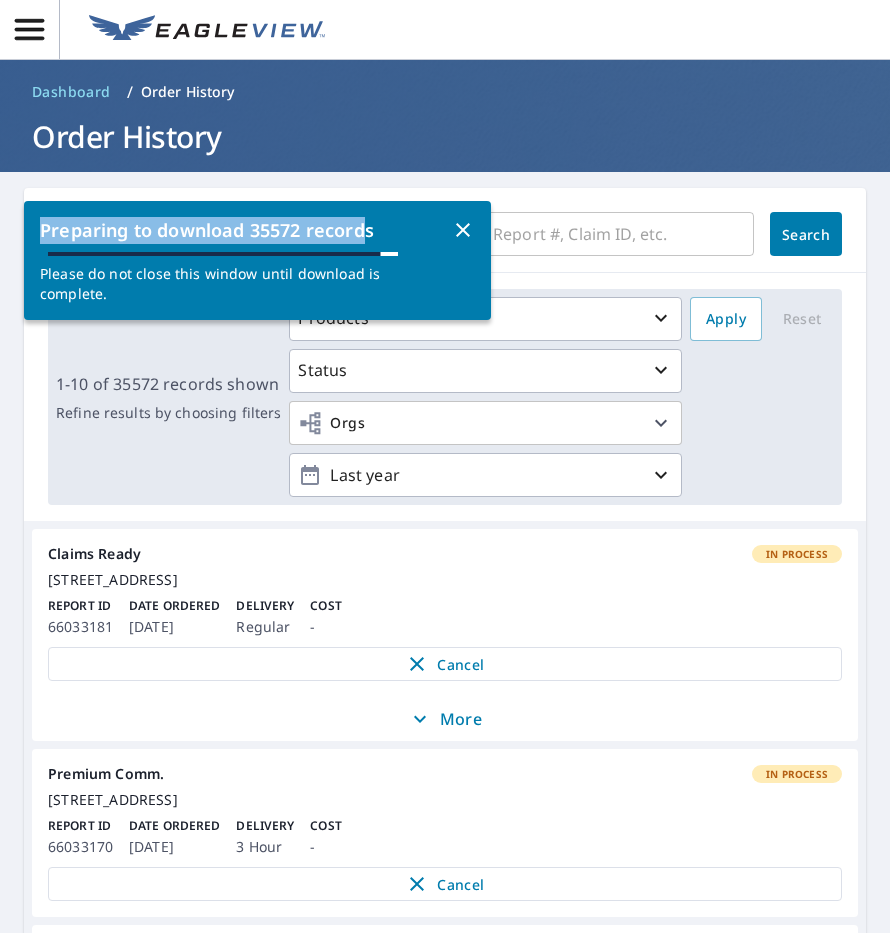 click on "Preparing to download 35572 records" at bounding box center (245, 230) 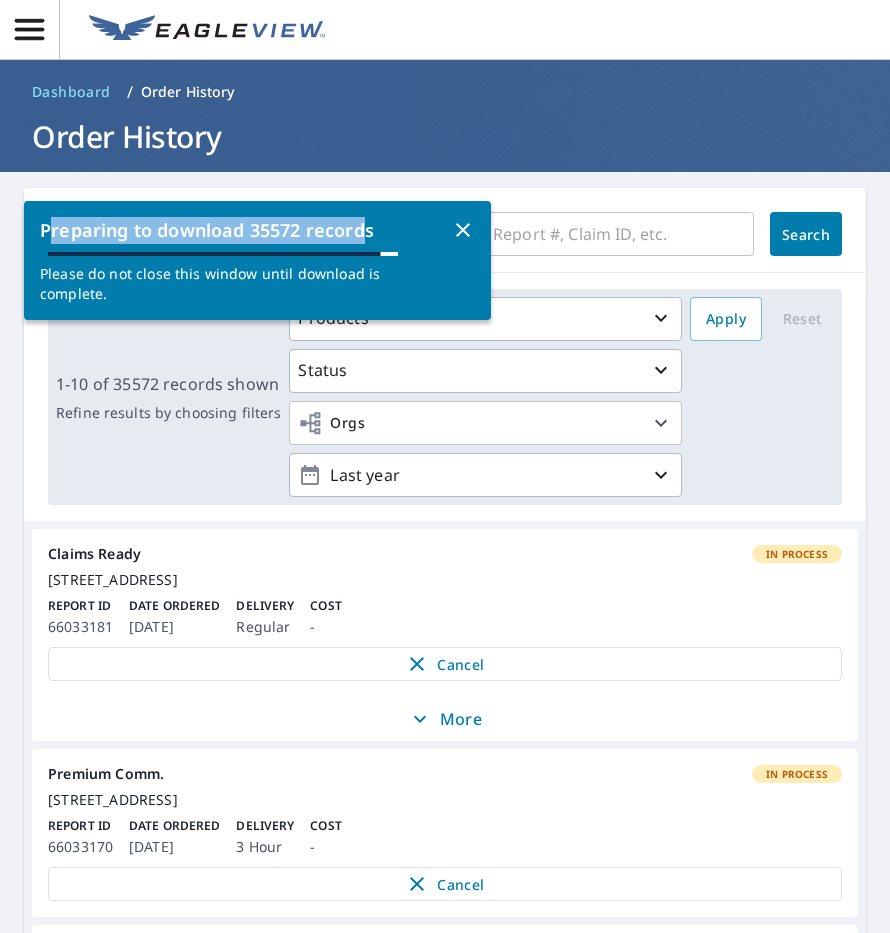 drag, startPoint x: 368, startPoint y: 226, endPoint x: 47, endPoint y: 228, distance: 321.00623 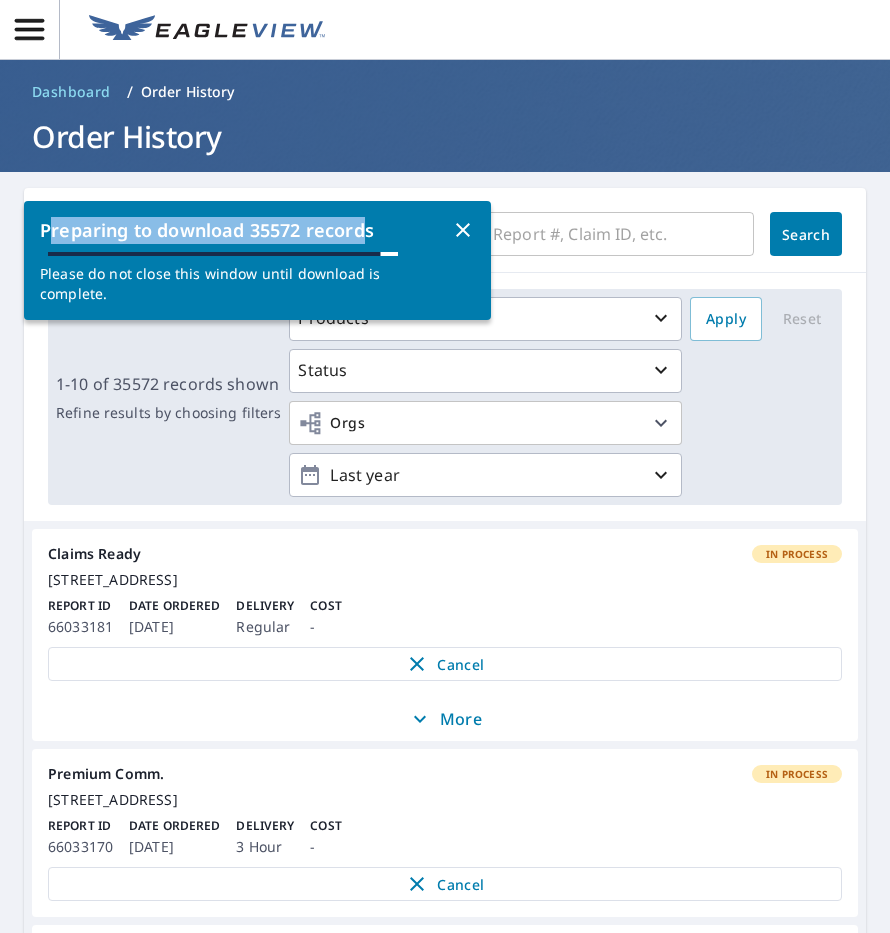 click on "Preparing to download 35572 records" at bounding box center [245, 230] 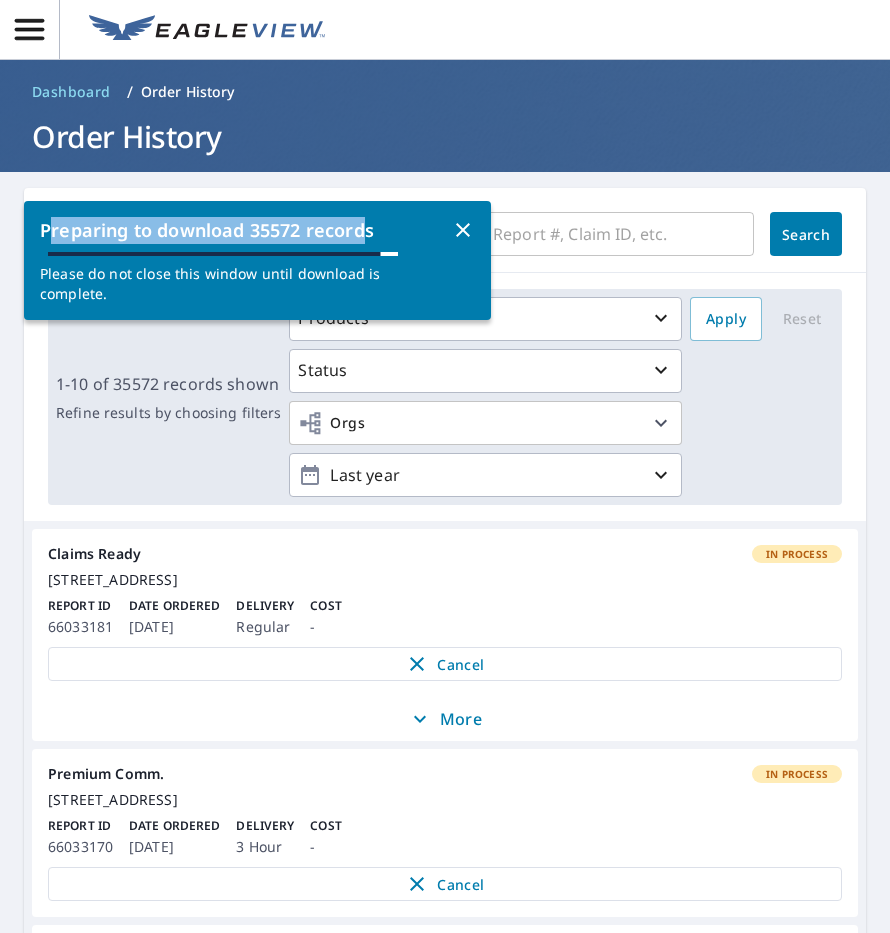 click on "Preparing to download 35572 records" at bounding box center [245, 230] 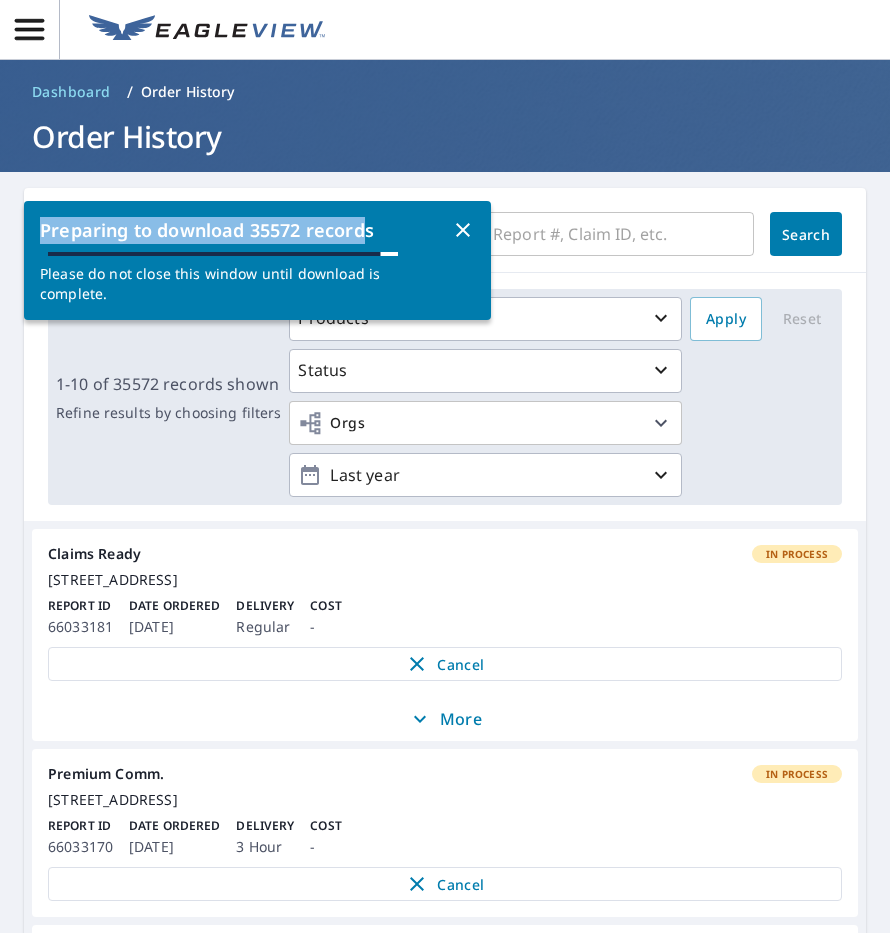 drag, startPoint x: 37, startPoint y: 232, endPoint x: 364, endPoint y: 228, distance: 327.02448 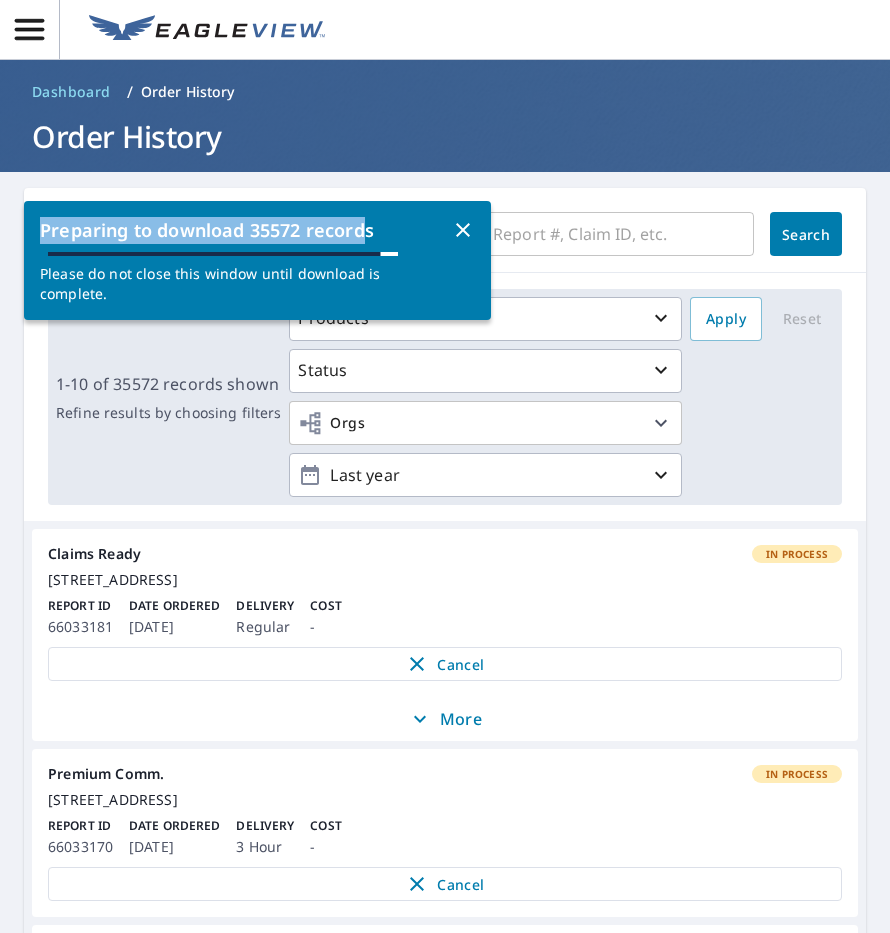 click on "Preparing to download 35572 records Please do not close this window until download is complete." at bounding box center (257, 260) 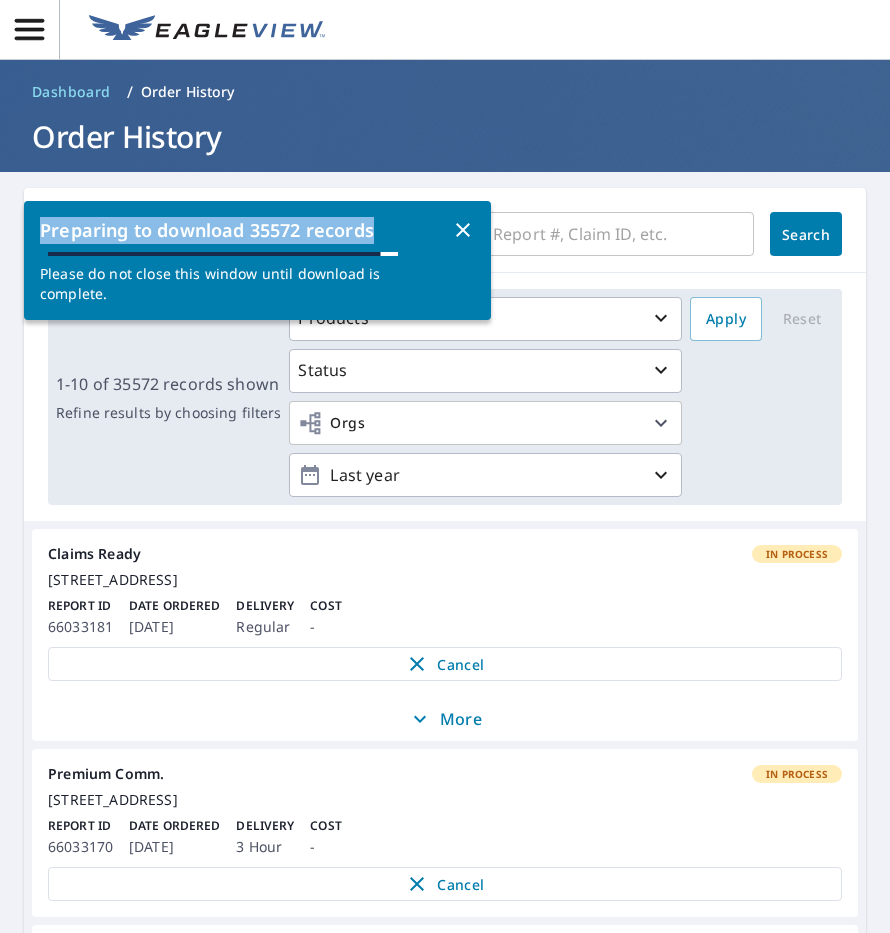 drag, startPoint x: 376, startPoint y: 228, endPoint x: 44, endPoint y: 234, distance: 332.0542 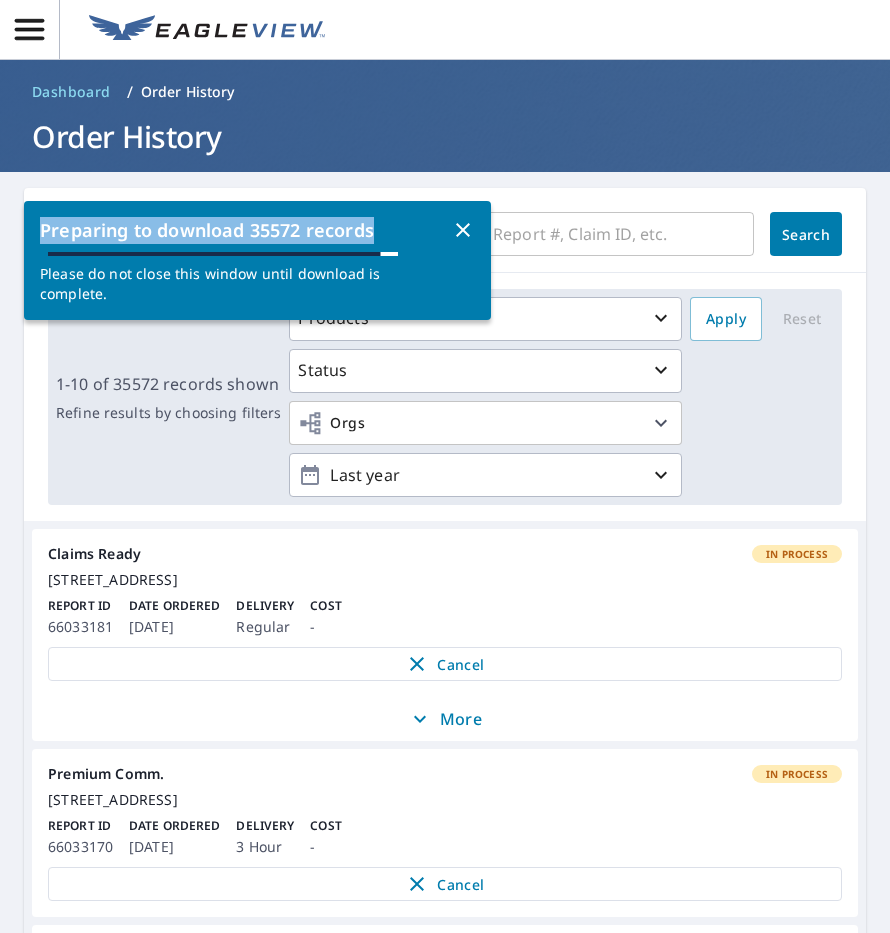 click on "Preparing to download 35572 records" at bounding box center [245, 230] 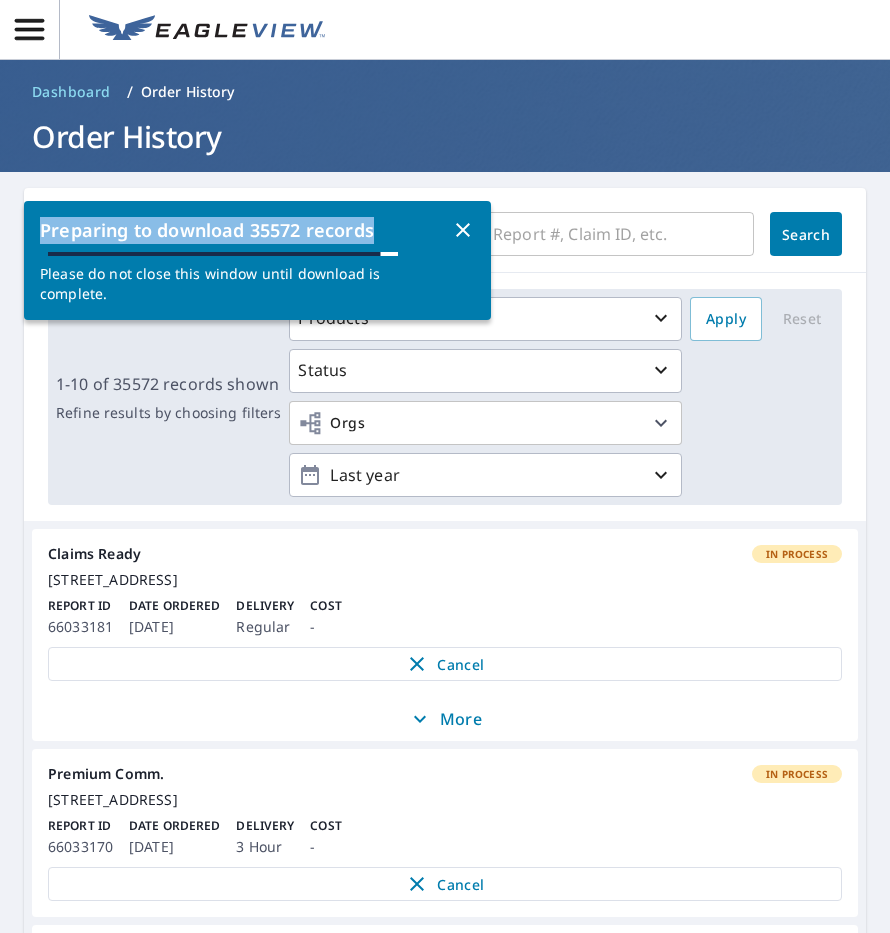 click on "Preparing to download 35572 records" at bounding box center (245, 230) 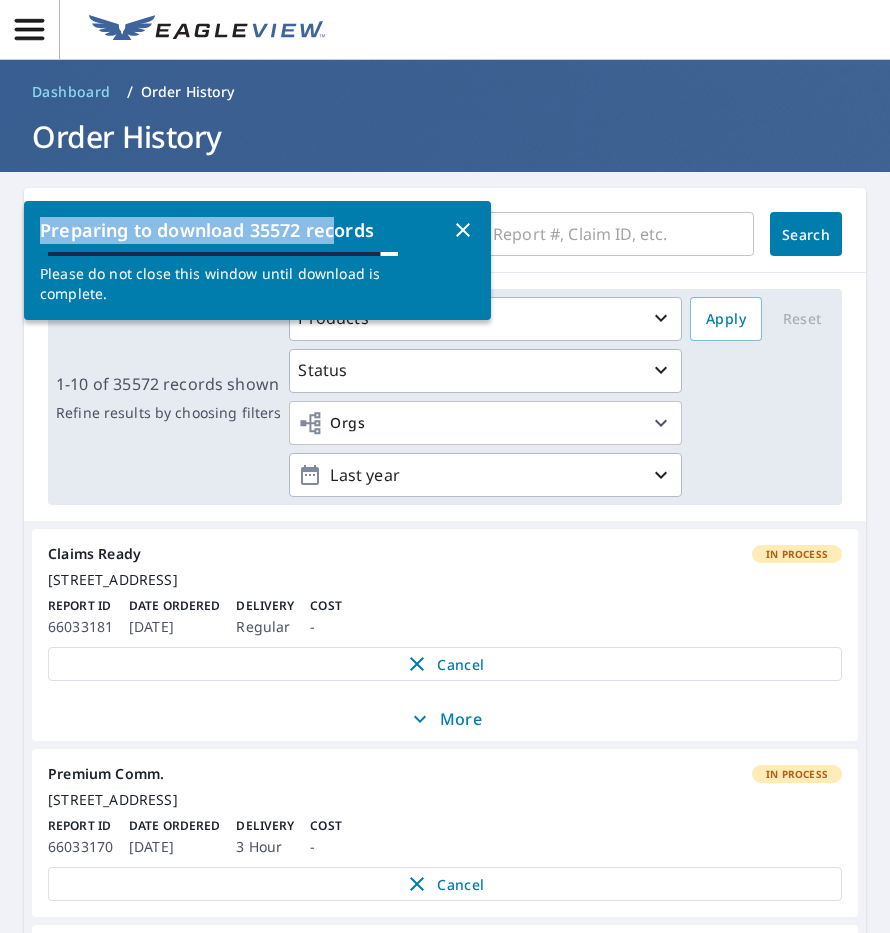 drag, startPoint x: 44, startPoint y: 234, endPoint x: 337, endPoint y: 233, distance: 293.0017 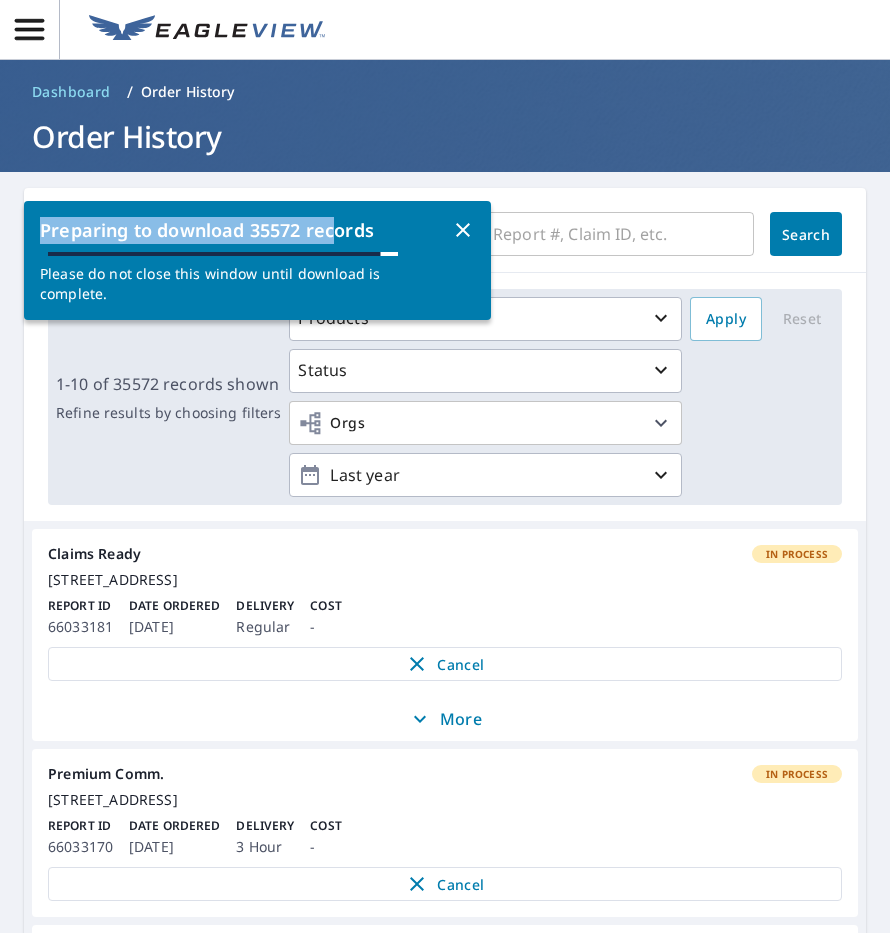 click on "Preparing to download 35572 records" at bounding box center [245, 230] 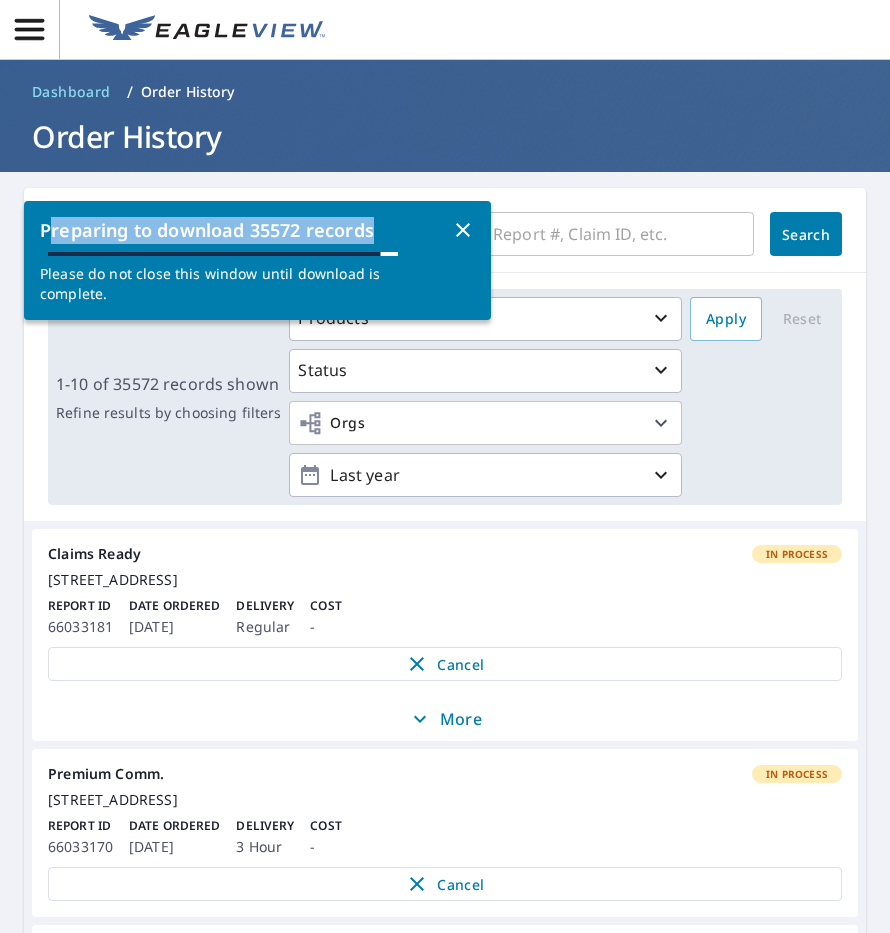 drag, startPoint x: 373, startPoint y: 231, endPoint x: 54, endPoint y: 229, distance: 319.00626 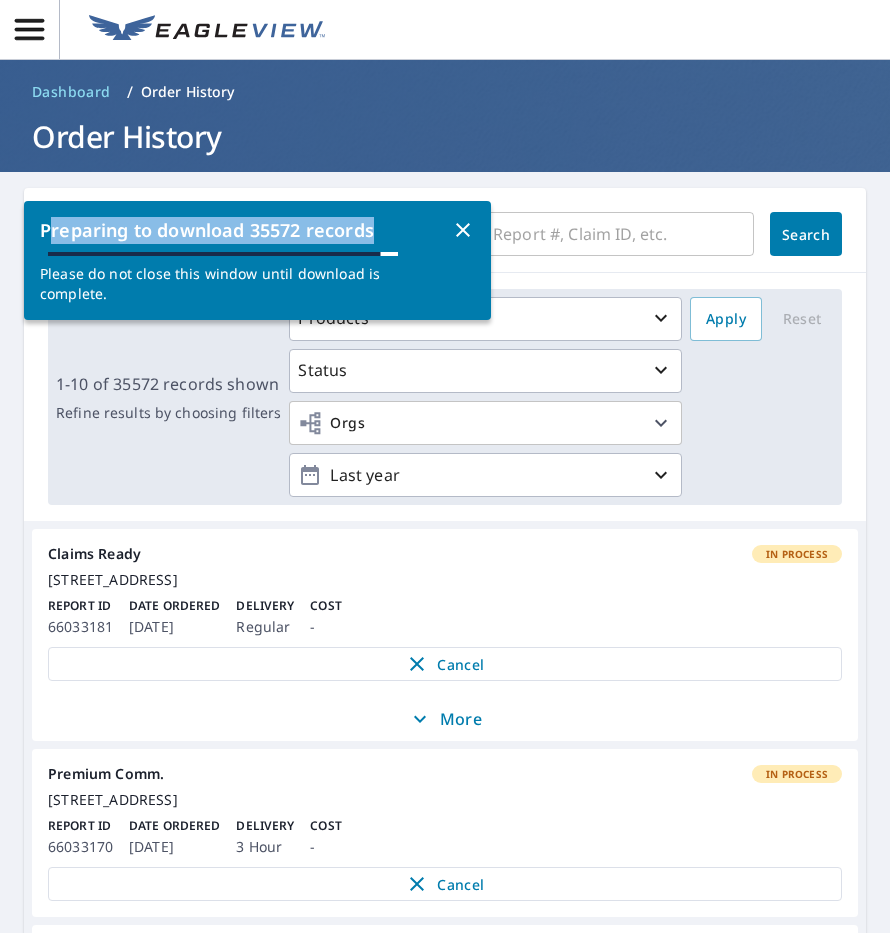 click on "Preparing to download 35572 records" at bounding box center (245, 230) 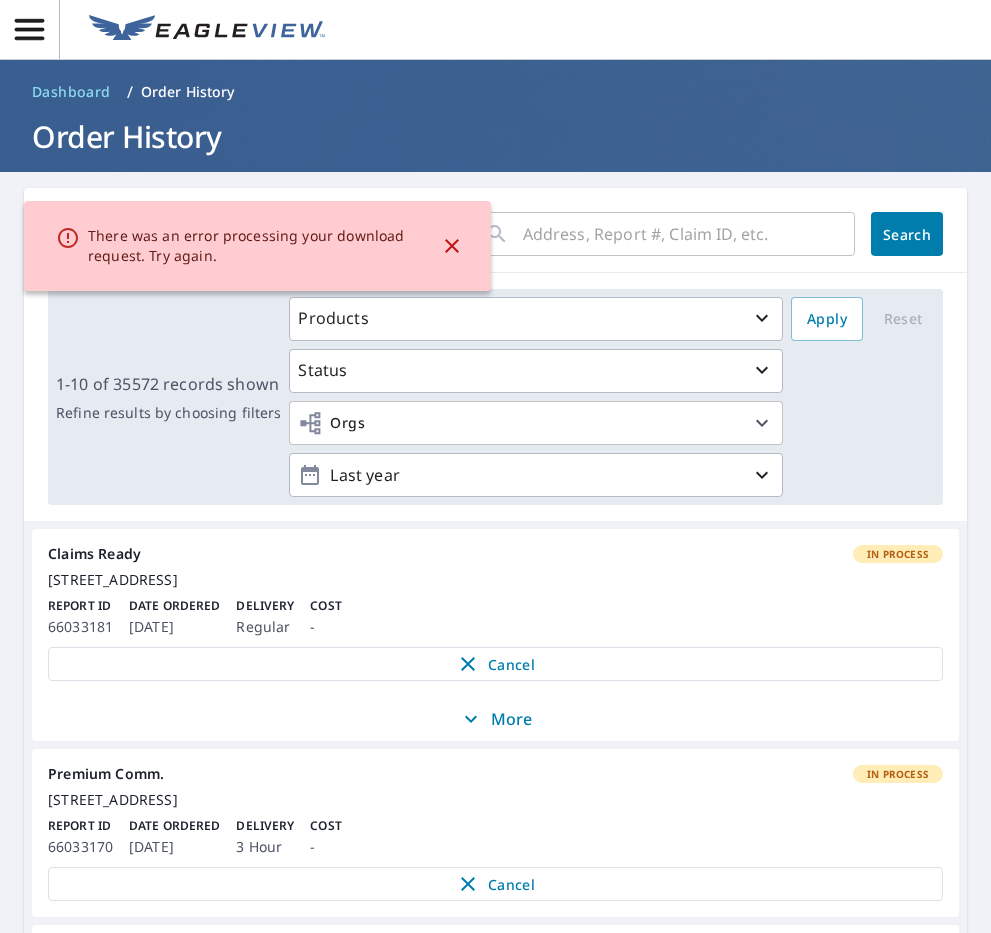 click 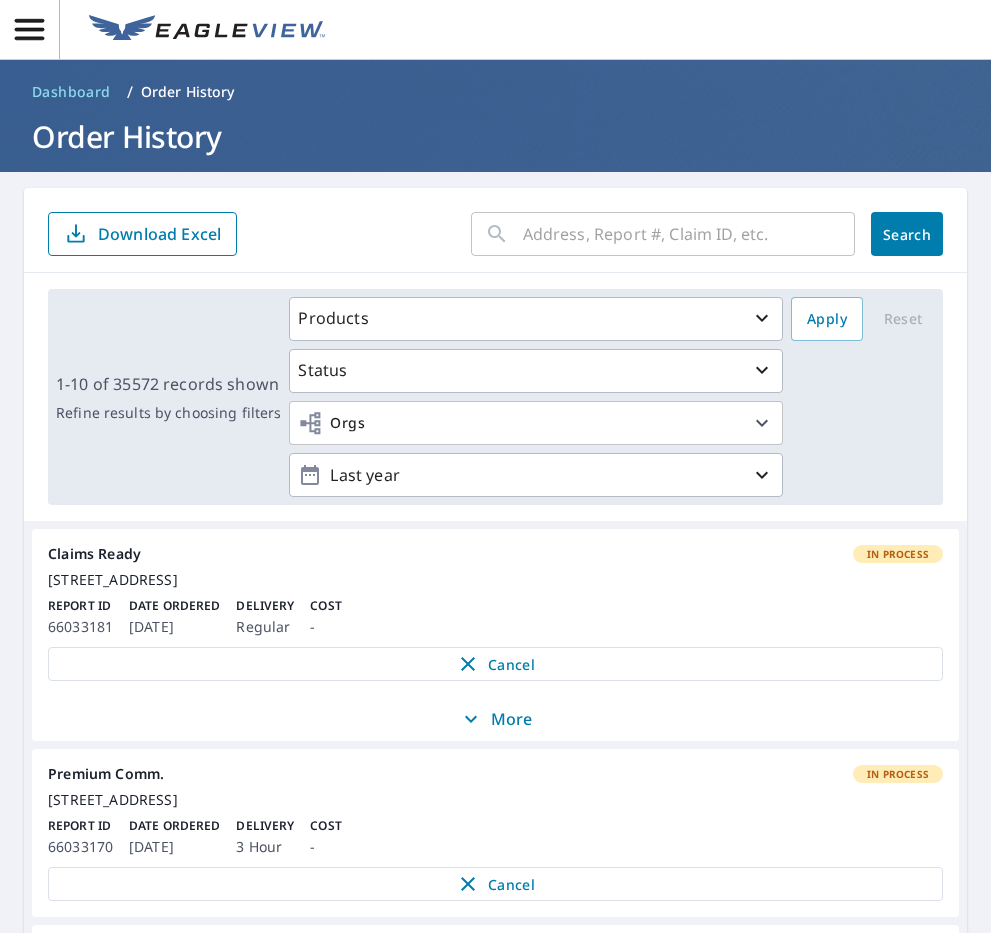 click on "Download Excel" at bounding box center (159, 234) 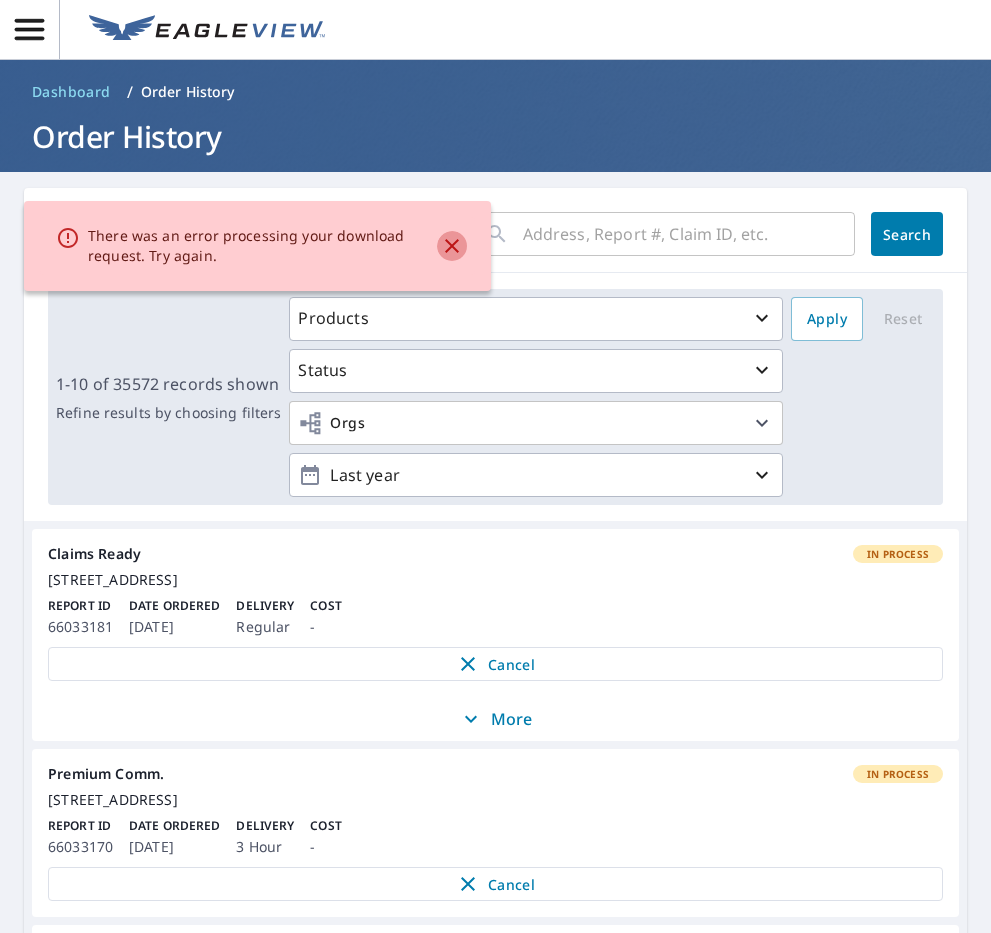 click 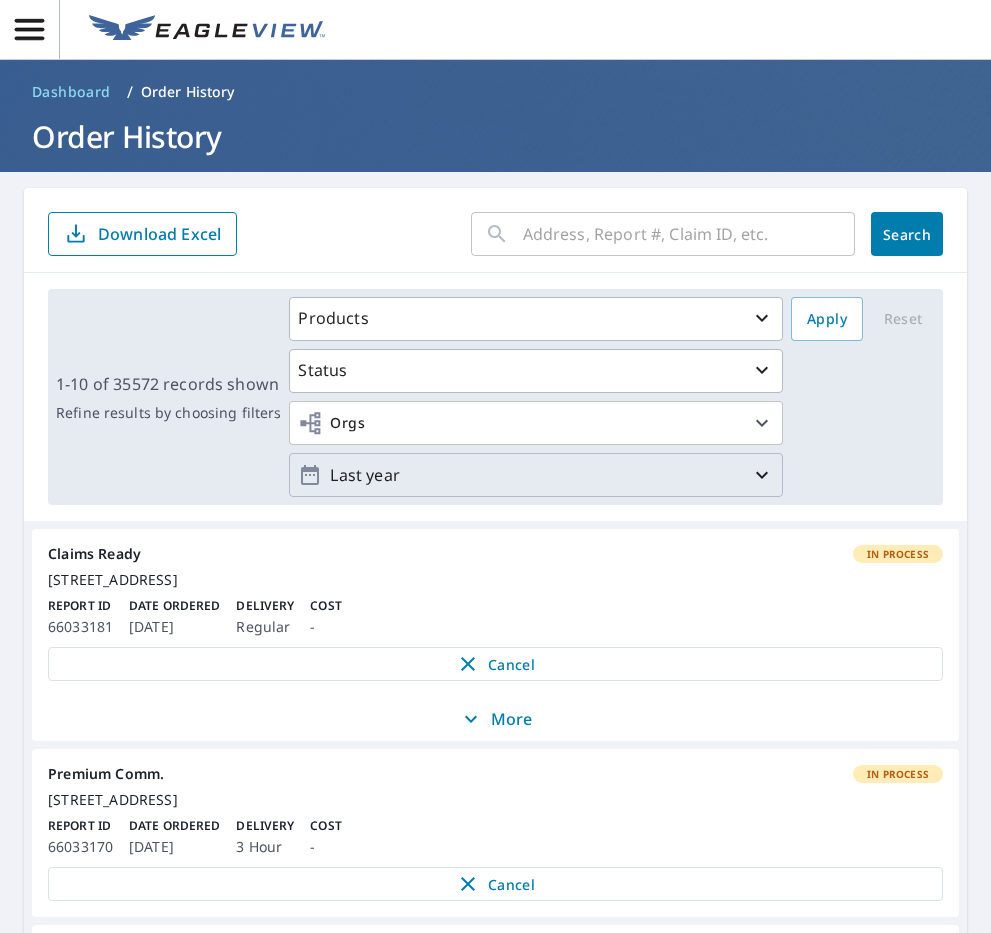 click on "Last year" at bounding box center (536, 475) 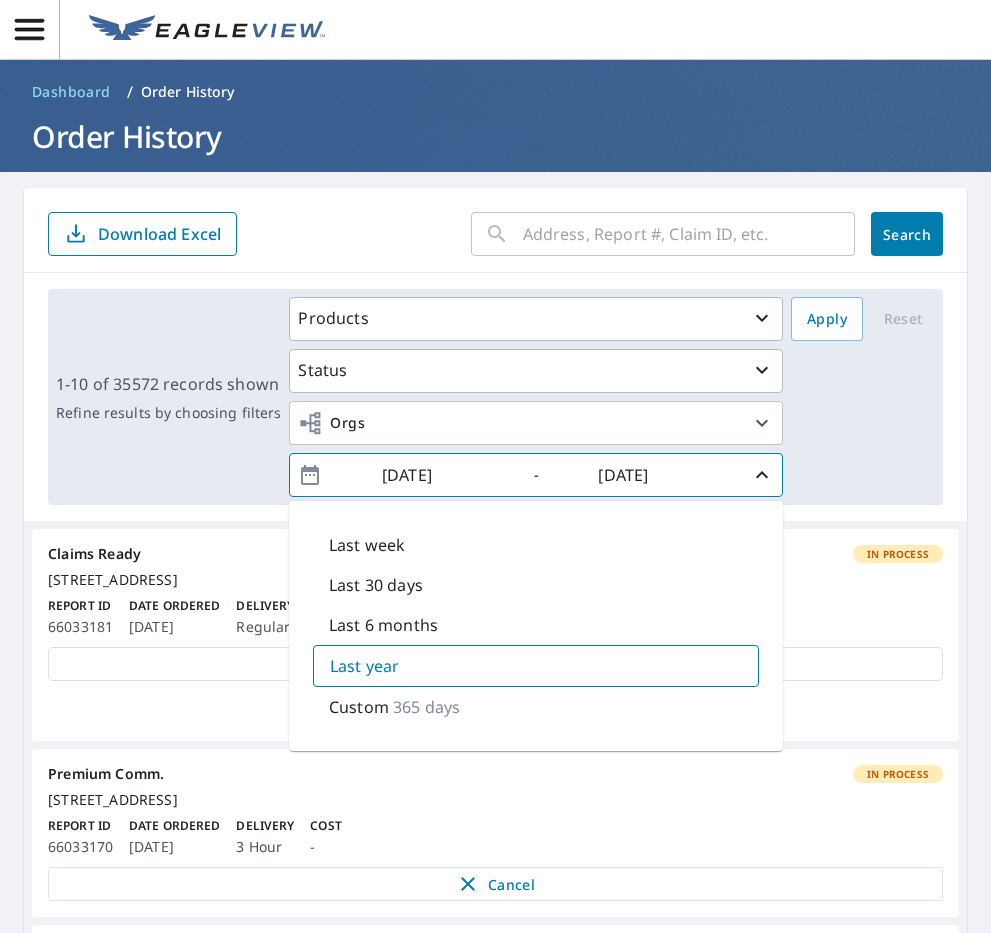 click on "Last 6 months" at bounding box center [383, 625] 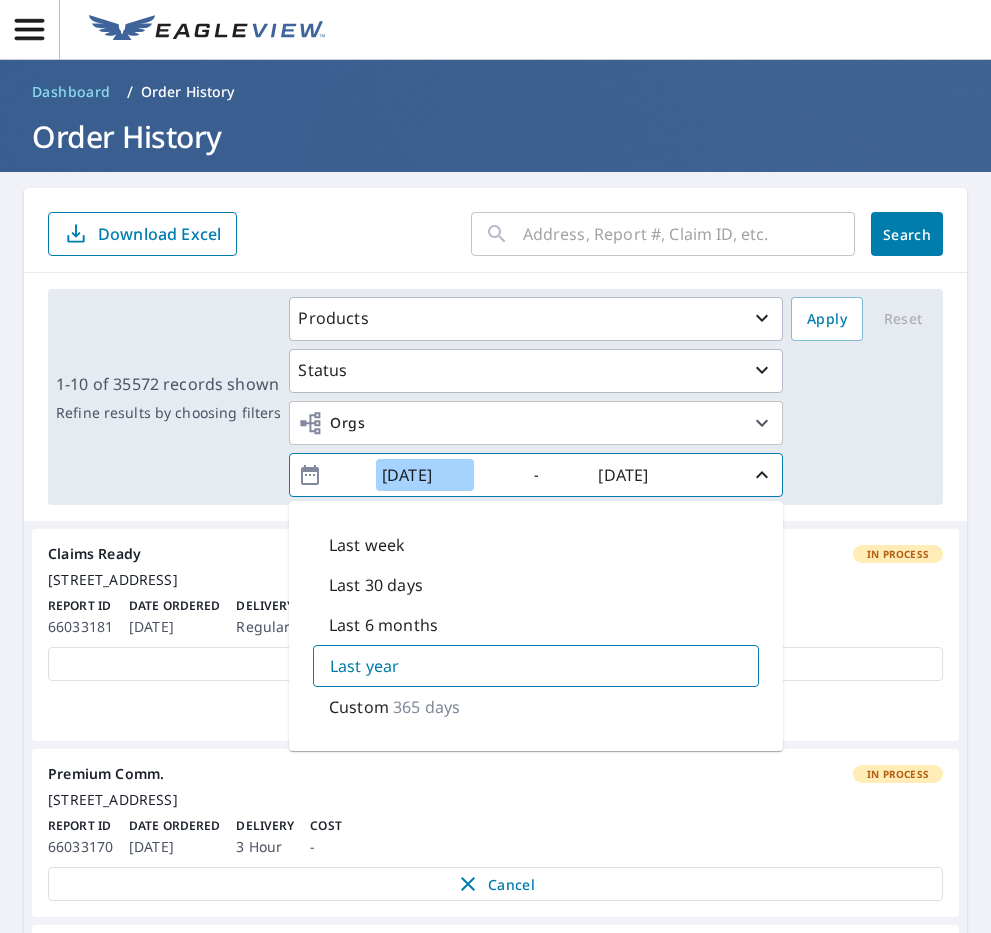 type on "[DATE]" 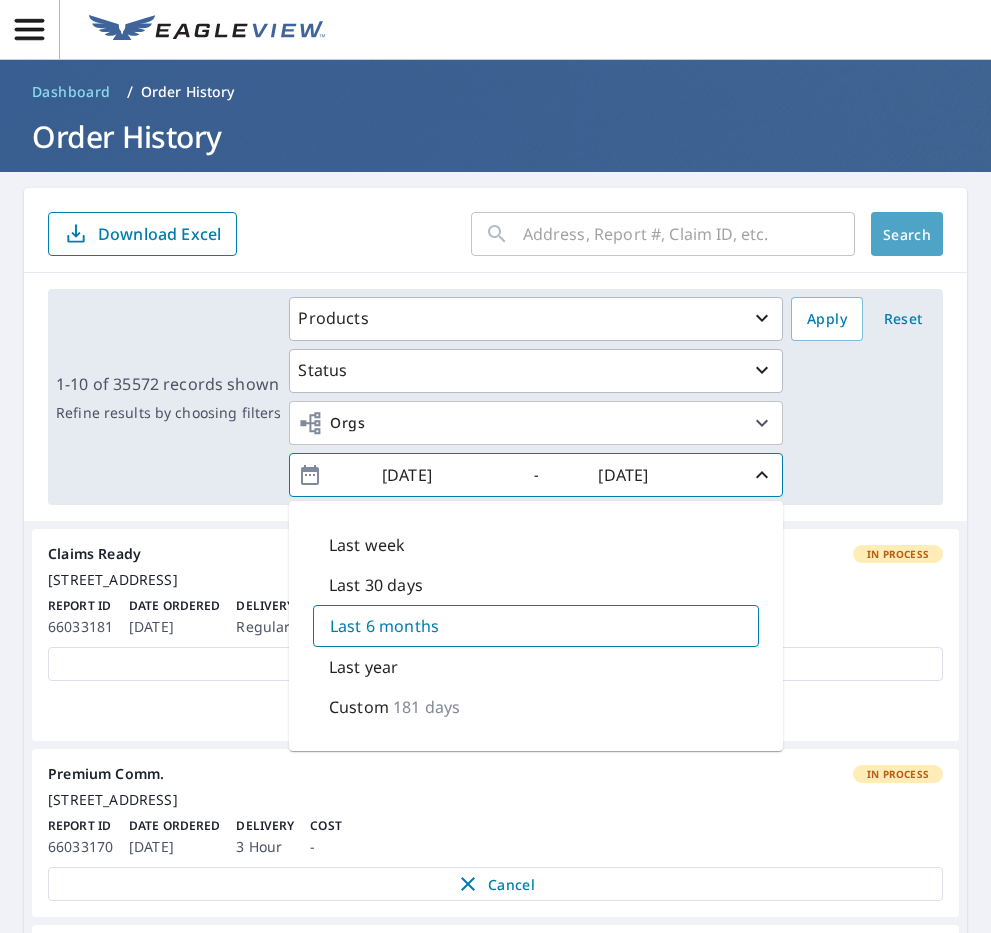 click on "Search" at bounding box center (907, 234) 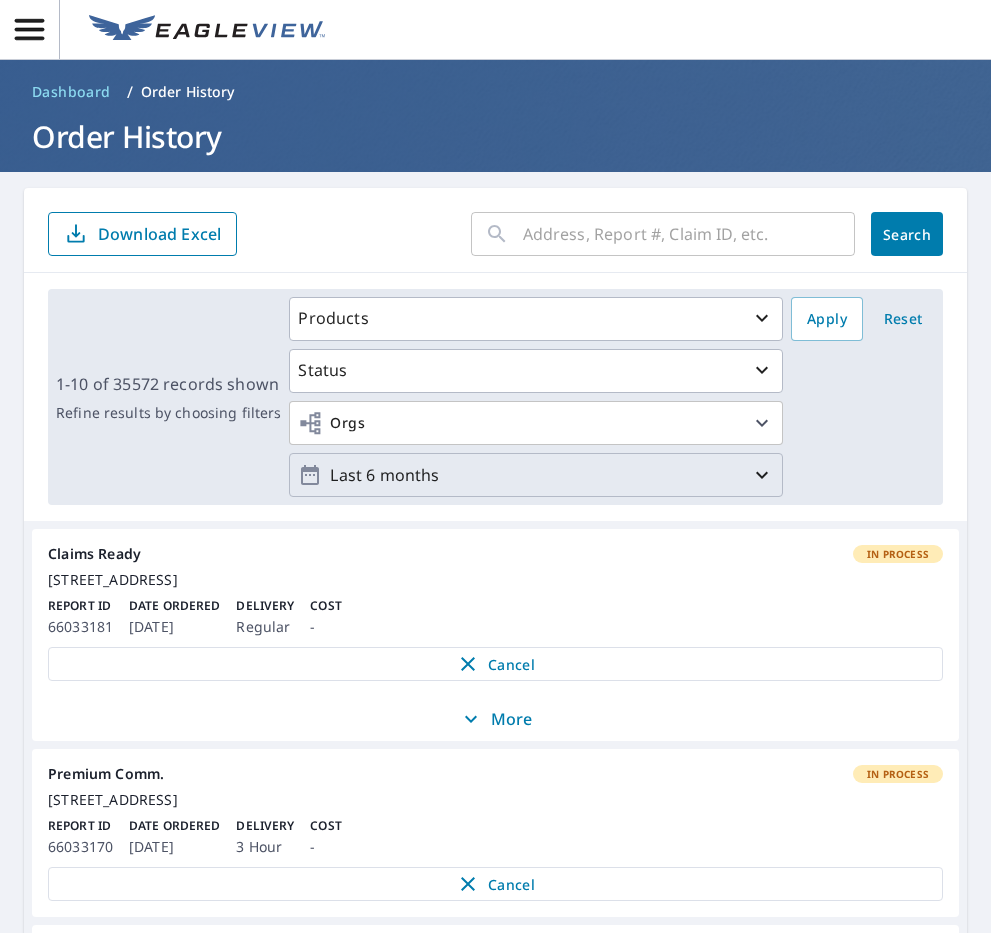 click on "Last 6 months" at bounding box center [536, 475] 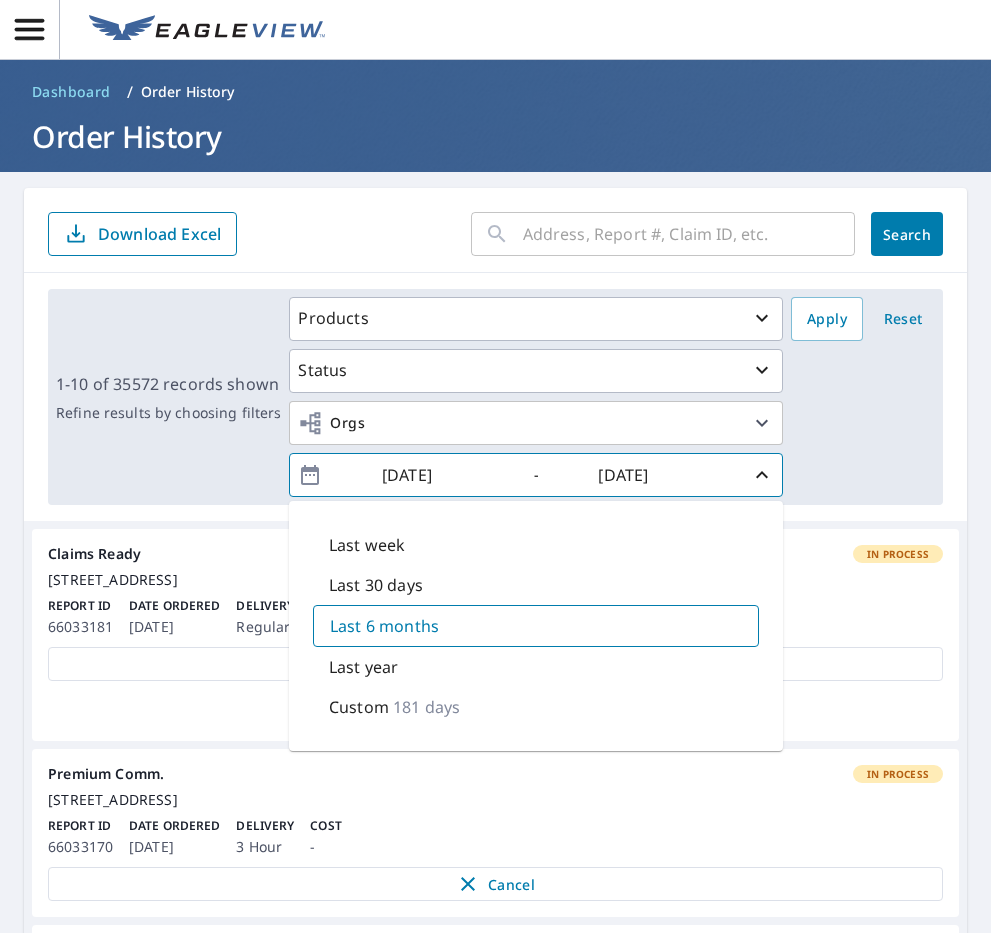 click on "Last 6 months" at bounding box center [384, 626] 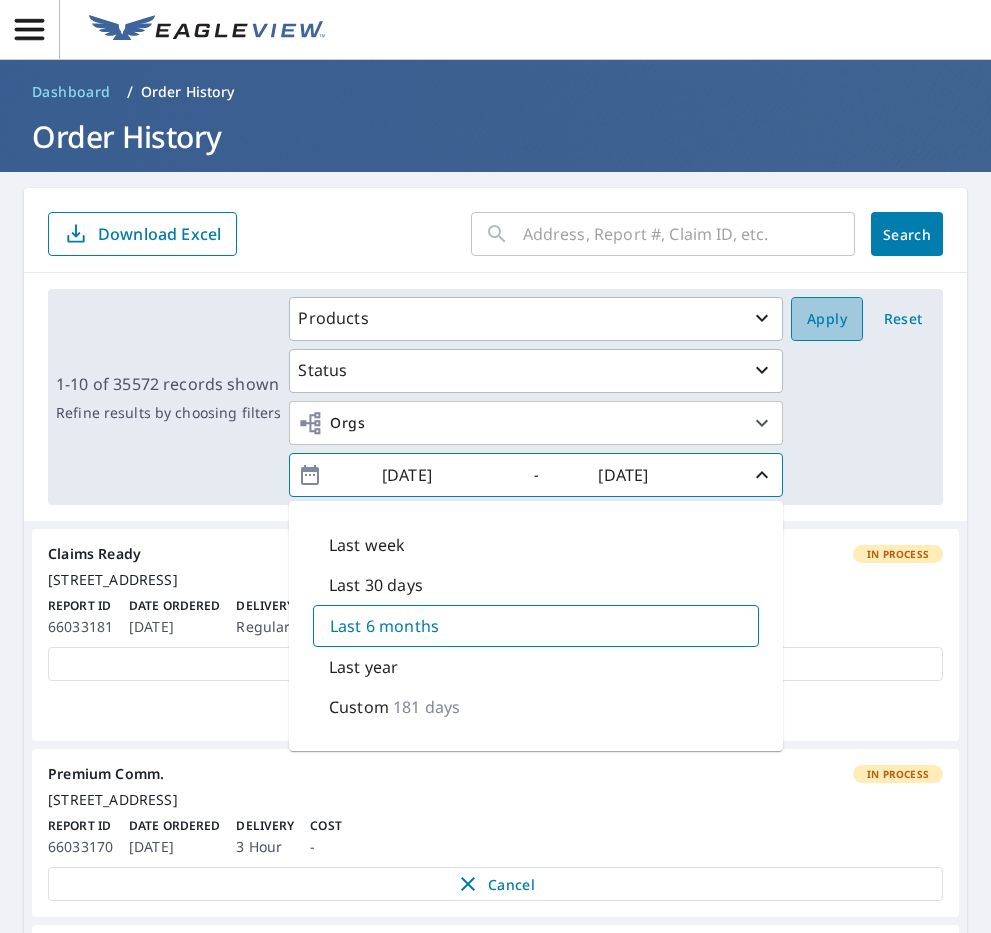 click on "Apply" at bounding box center [827, 319] 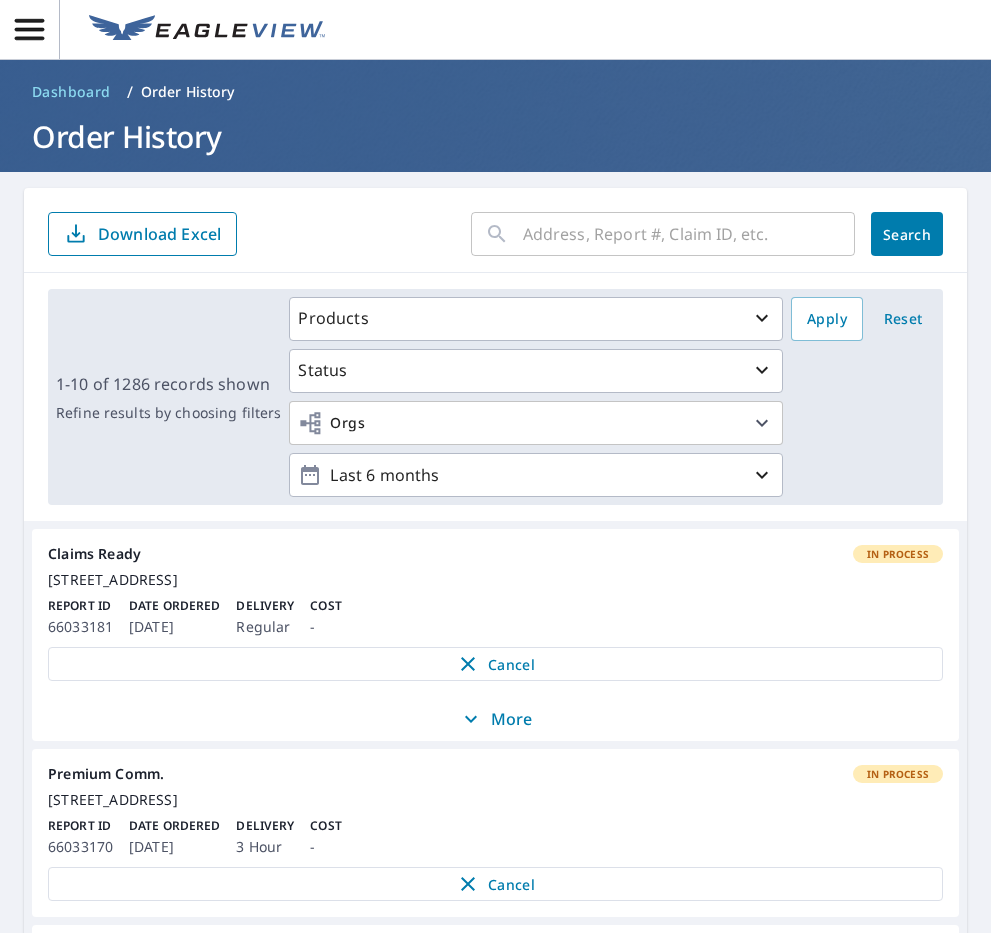 click on "Download Excel" at bounding box center (142, 234) 